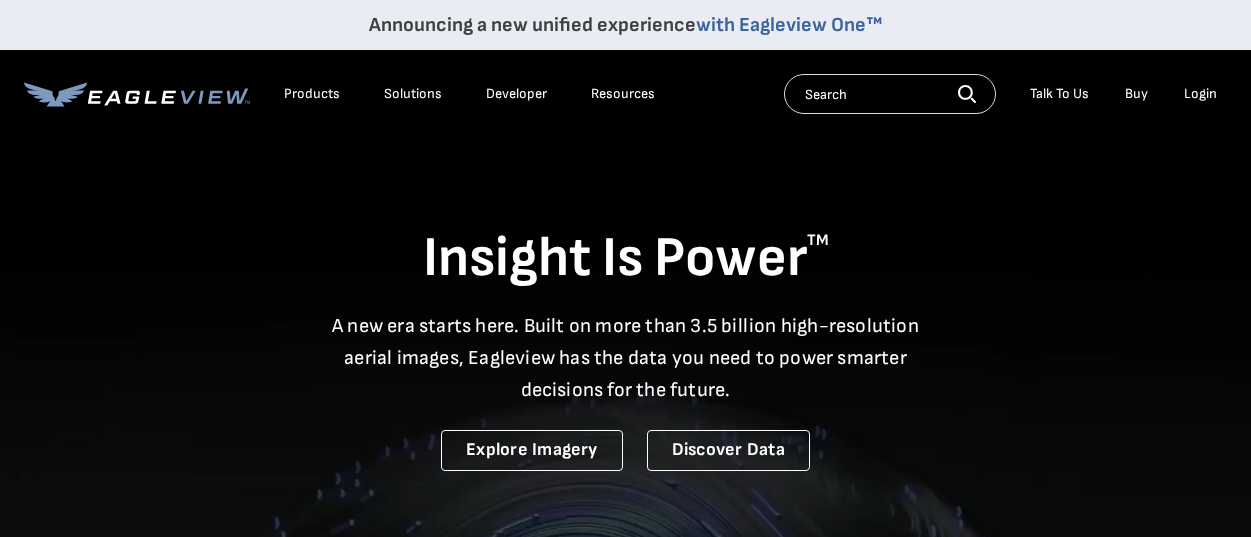 scroll, scrollTop: 0, scrollLeft: 0, axis: both 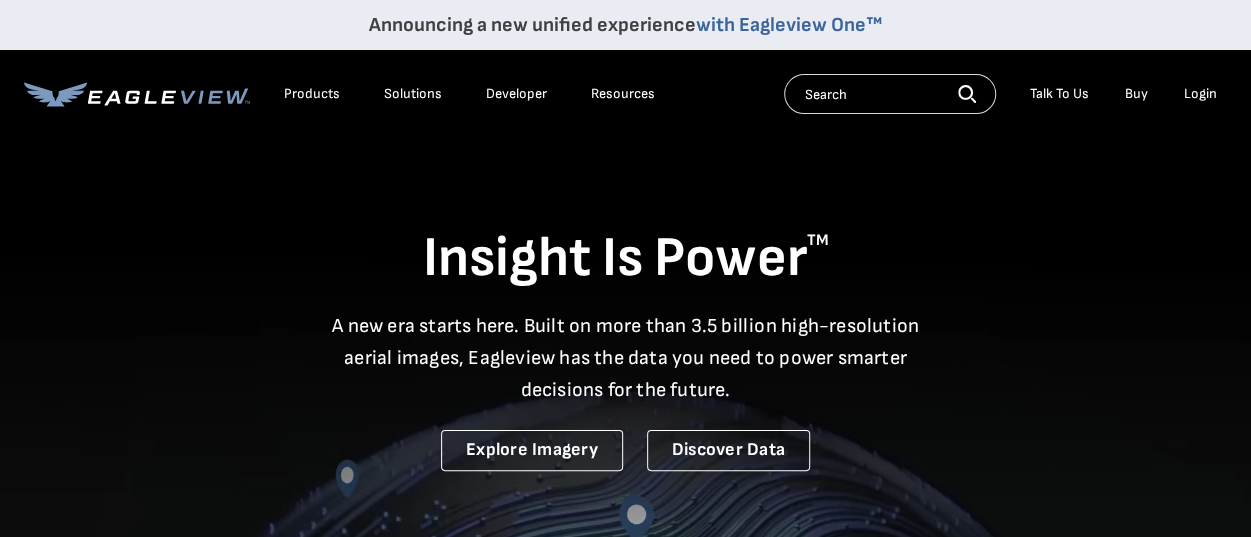 click on "Login" at bounding box center [1200, 94] 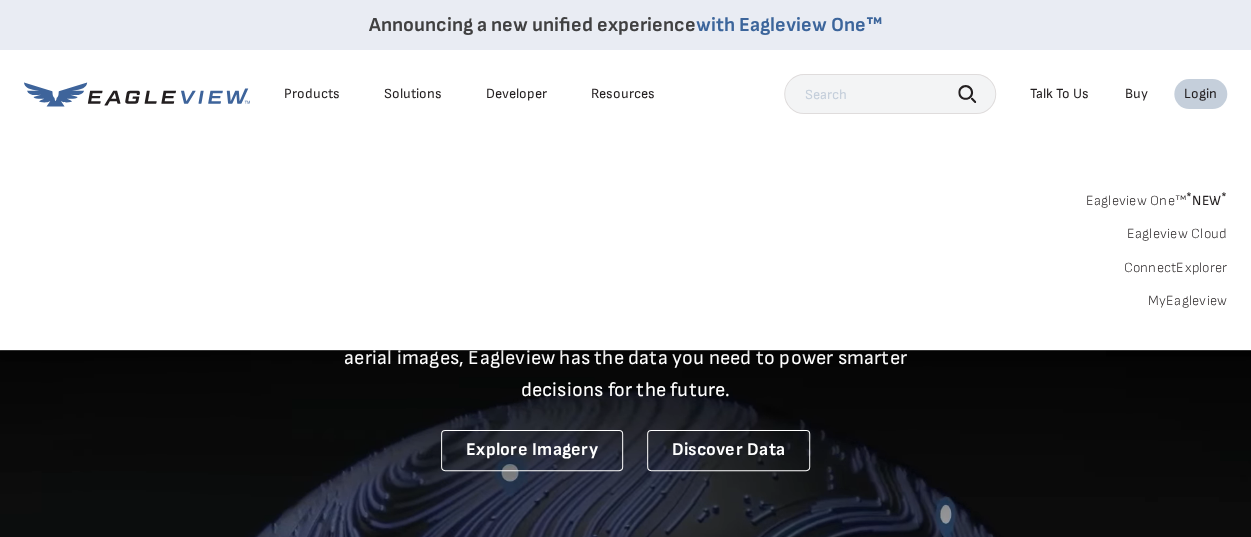 click on "MyEagleview" at bounding box center (1187, 301) 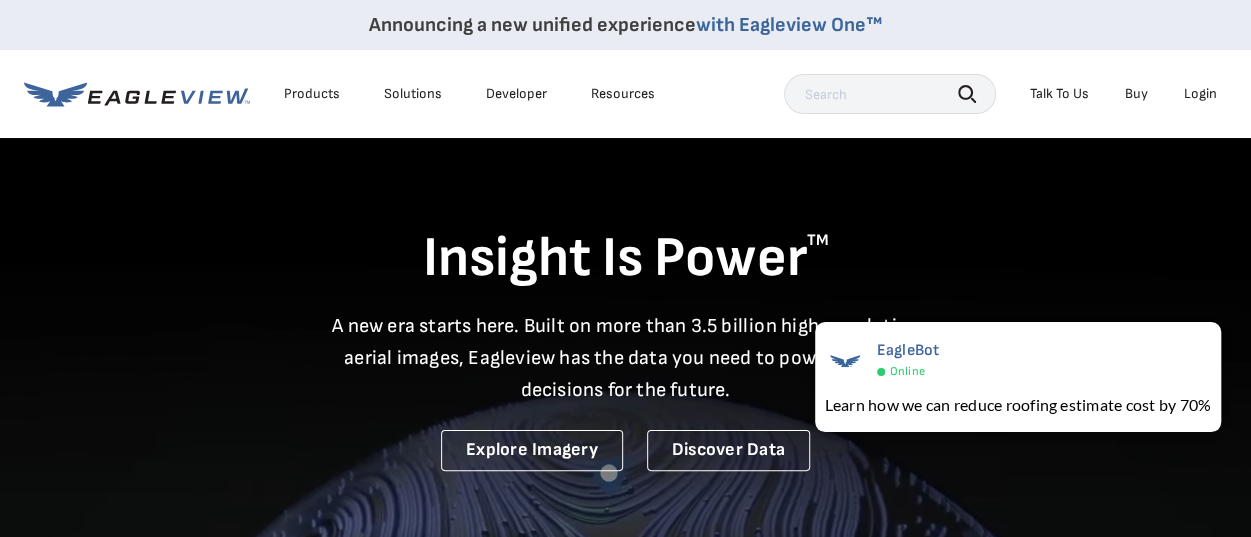 click on "Login" at bounding box center [1200, 94] 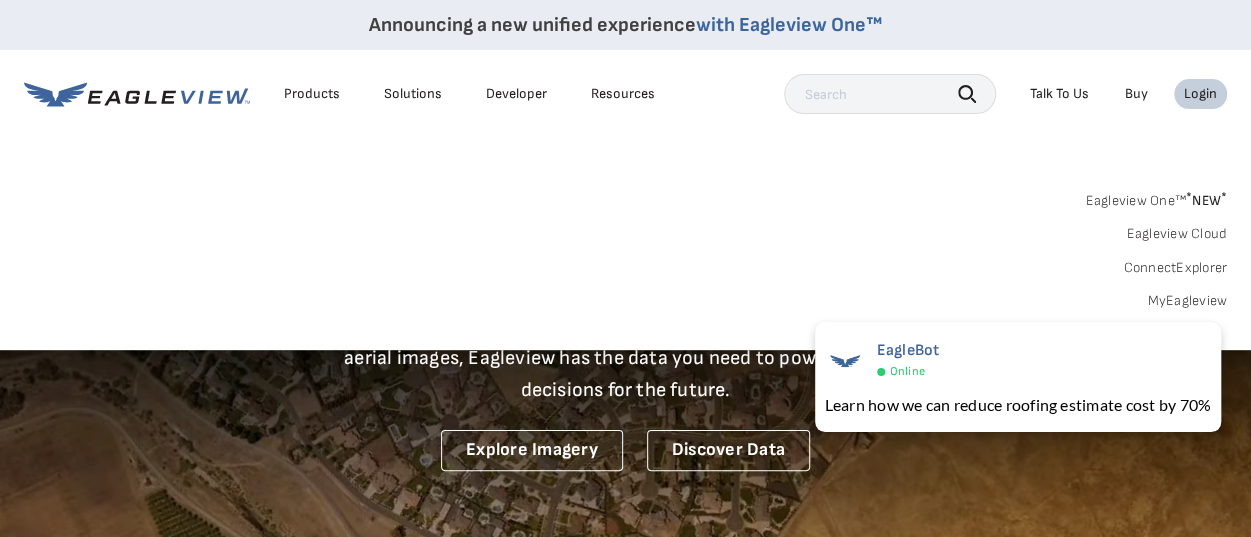 click on "MyEagleview" at bounding box center [1187, 301] 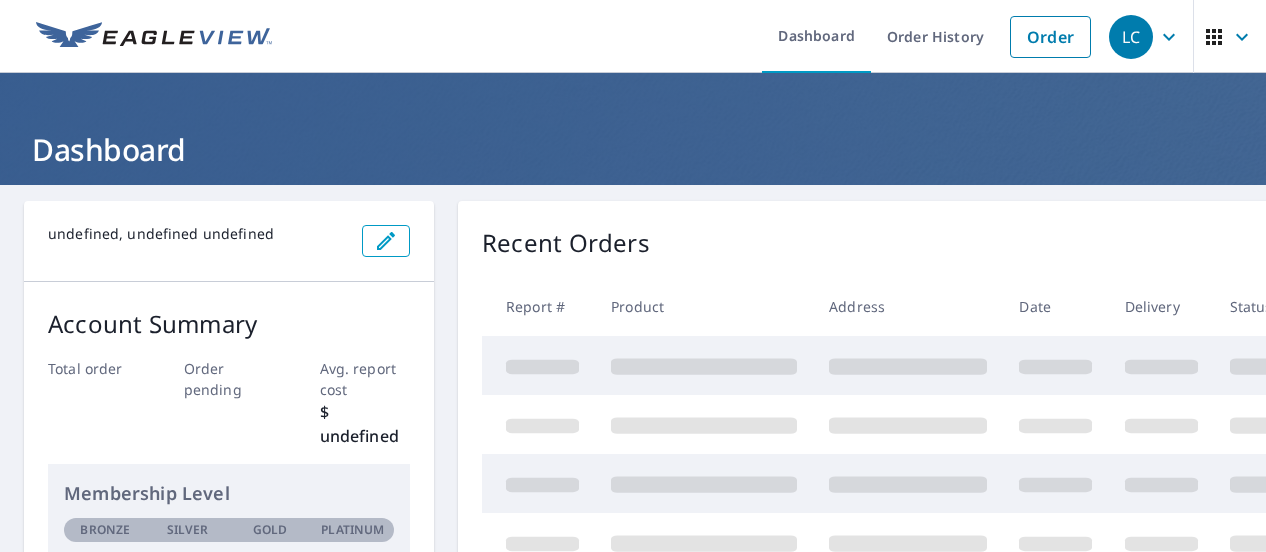 scroll, scrollTop: 0, scrollLeft: 0, axis: both 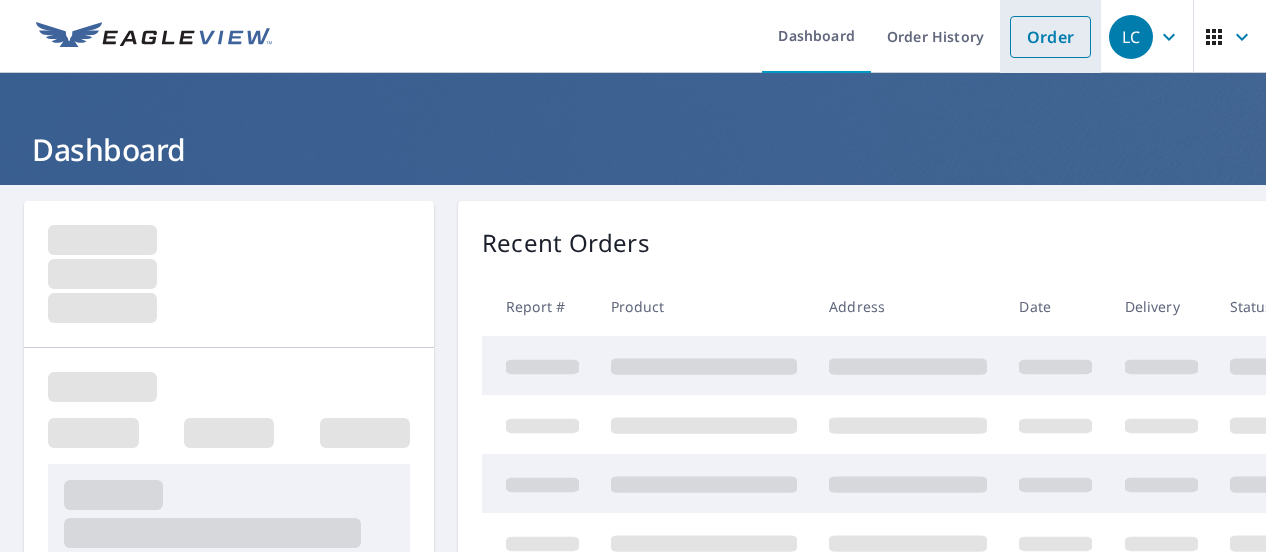 click on "Order" at bounding box center [1050, 37] 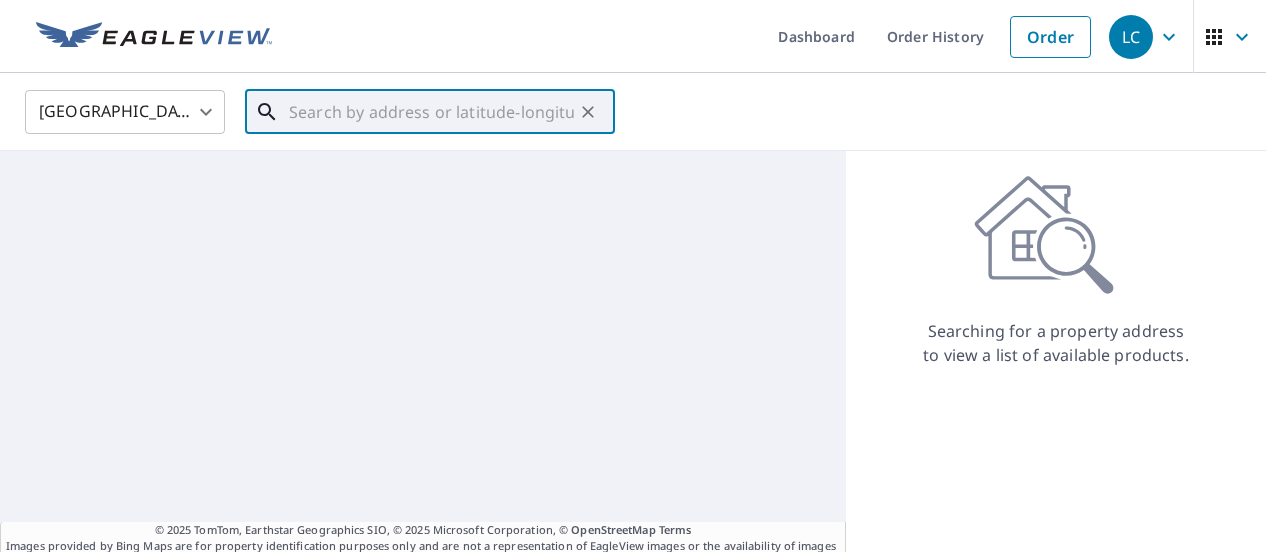 click at bounding box center [431, 112] 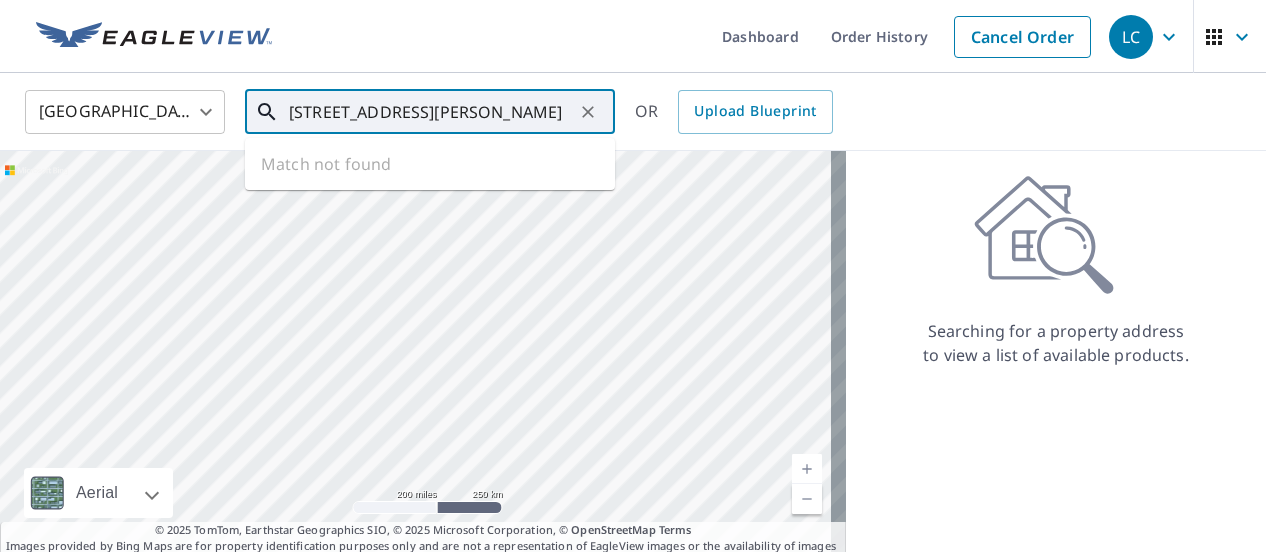 type on "[STREET_ADDRESS][PERSON_NAME]" 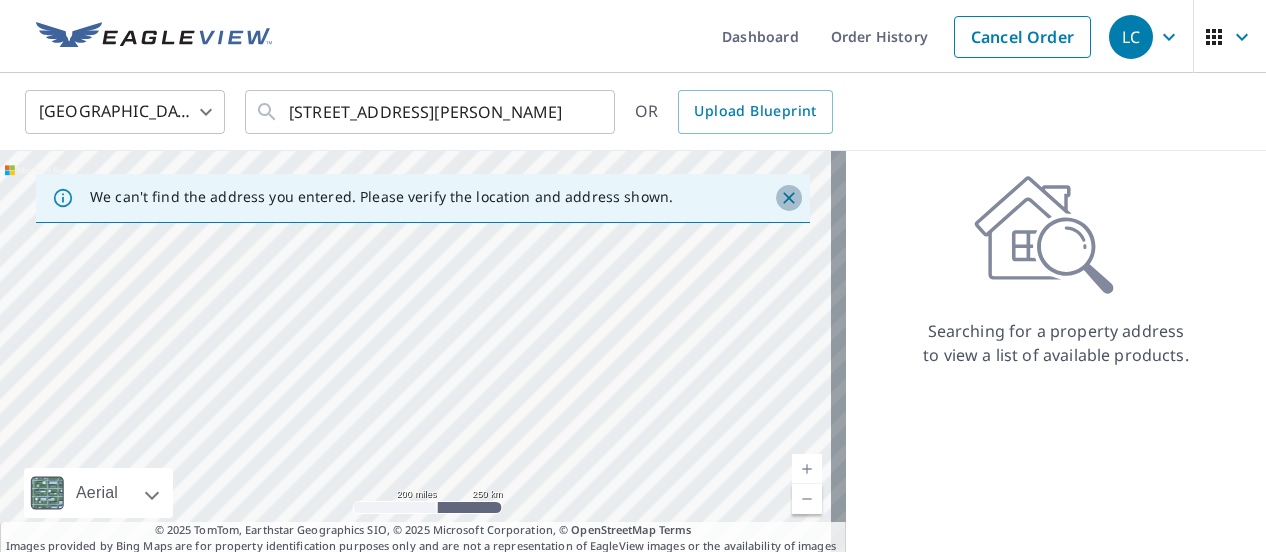 click 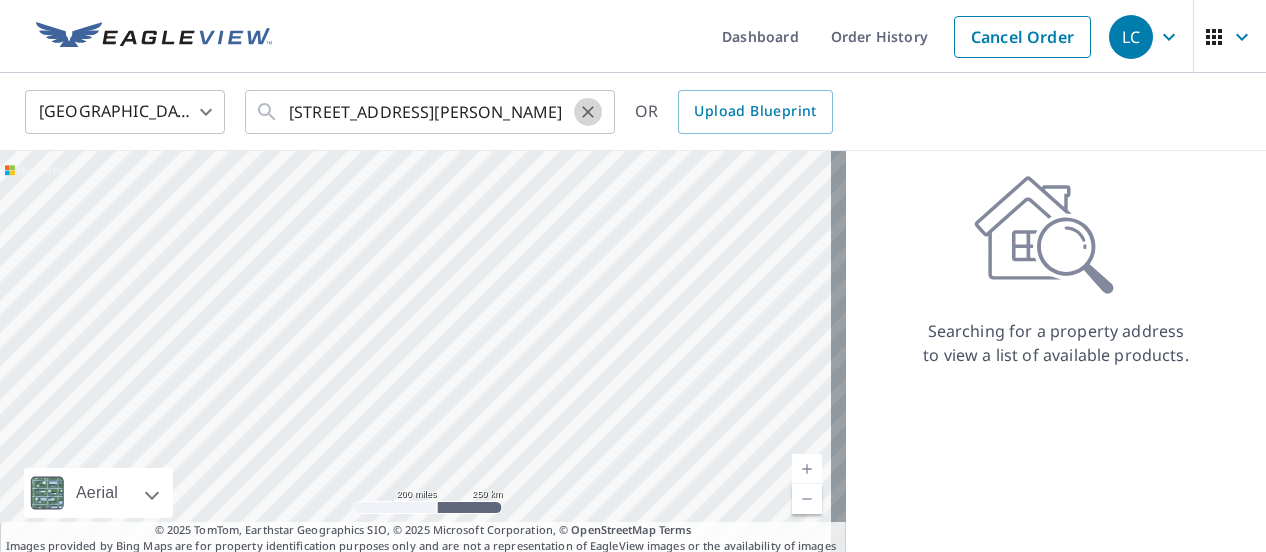 click 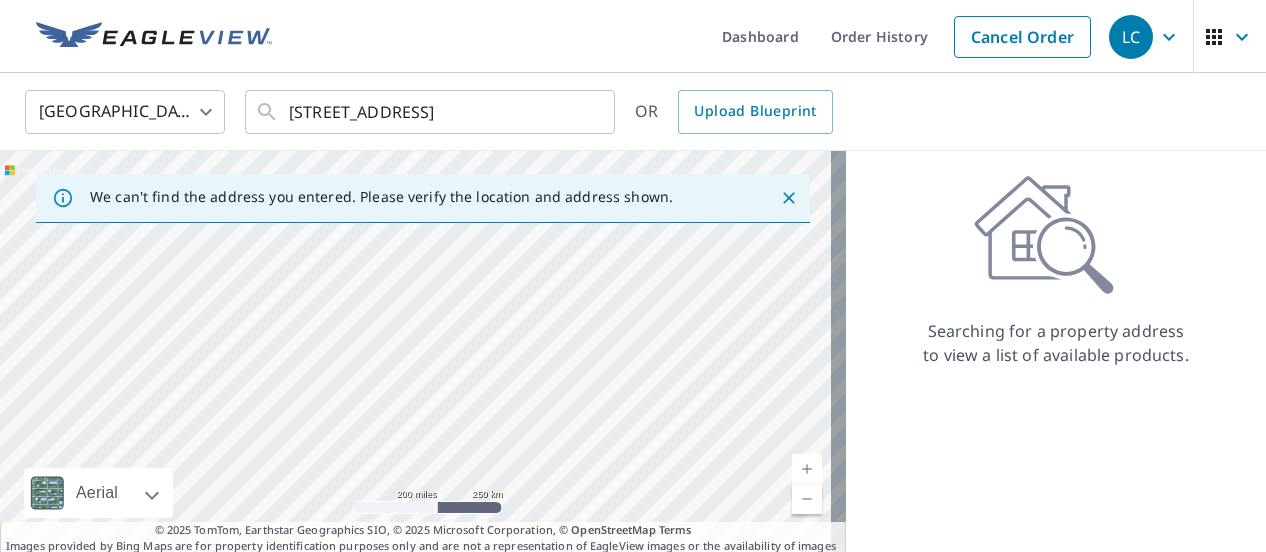 click on "Dashboard Order History Cancel Order" at bounding box center [692, 36] 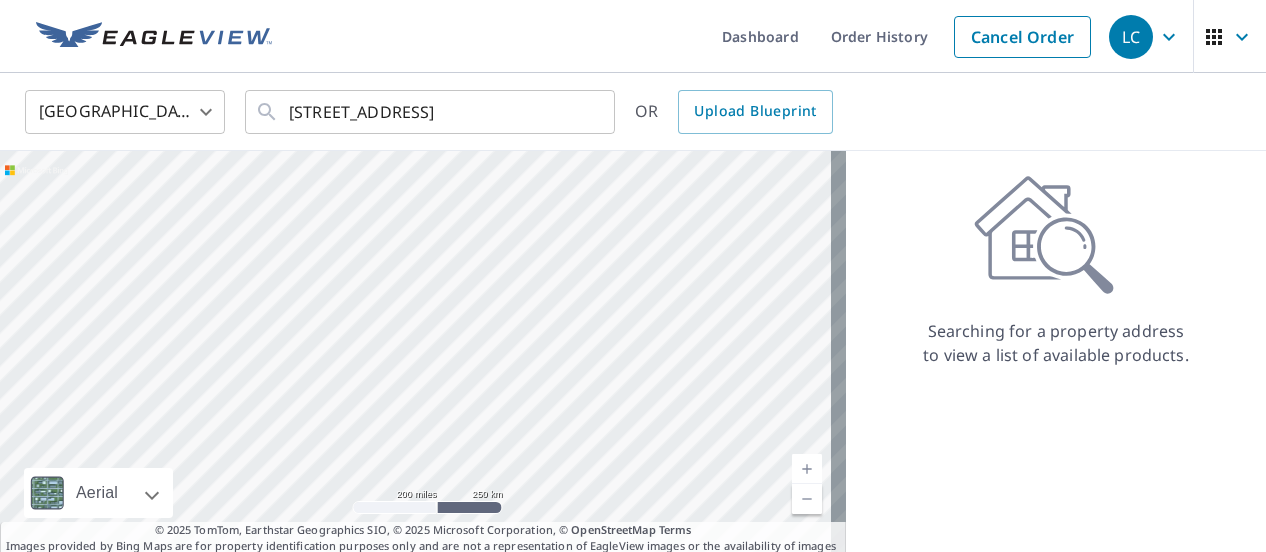 click at bounding box center (807, 469) 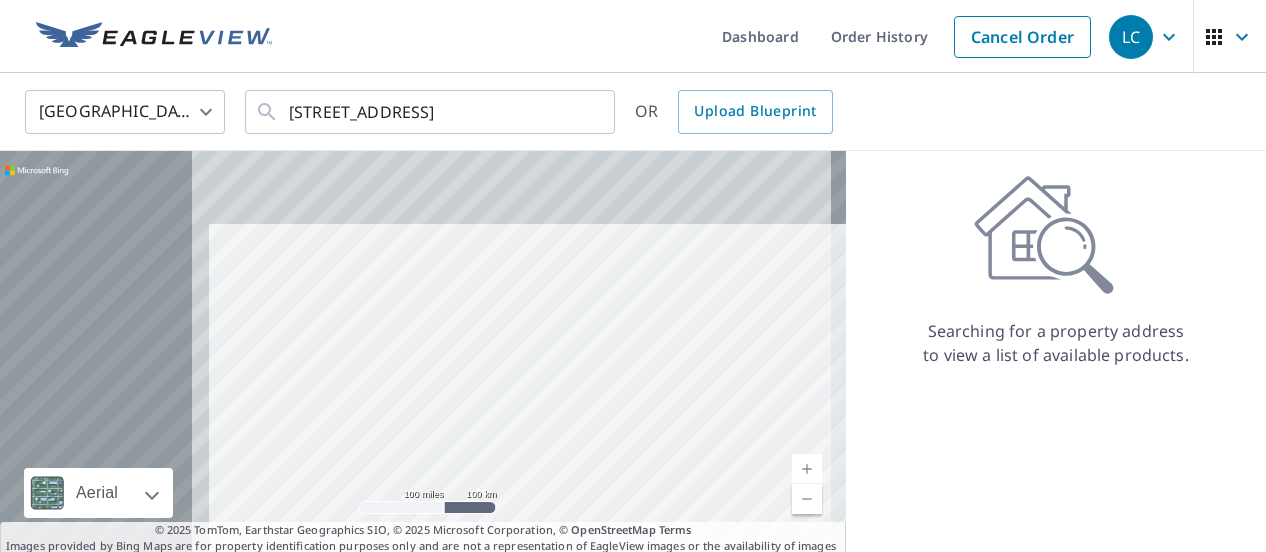 drag, startPoint x: 328, startPoint y: 341, endPoint x: 621, endPoint y: 417, distance: 302.69623 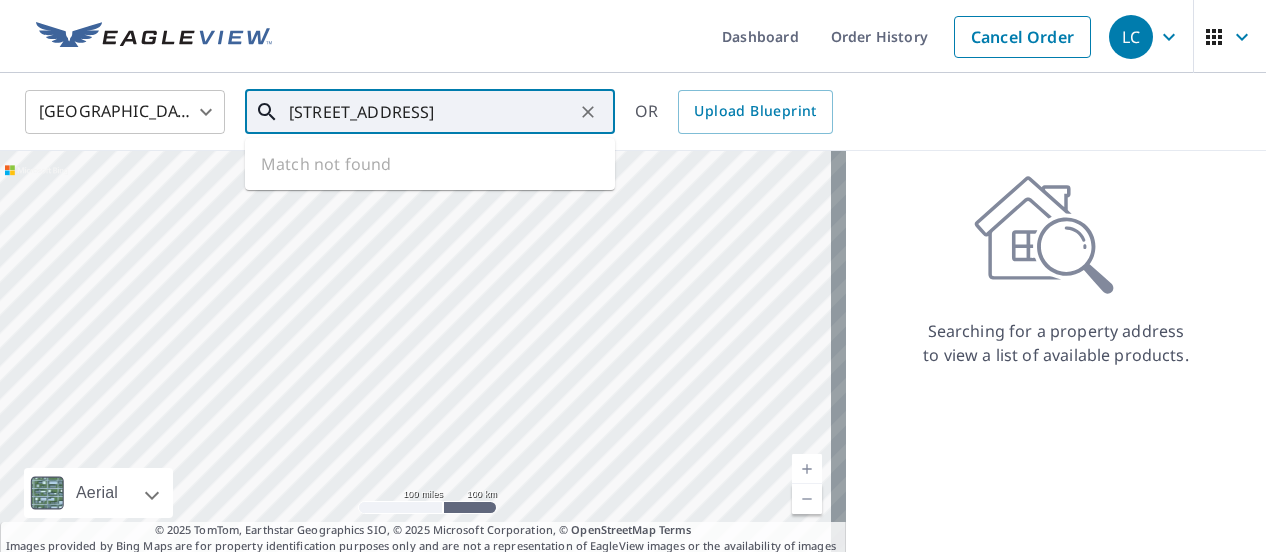 click on "[STREET_ADDRESS]" at bounding box center [431, 112] 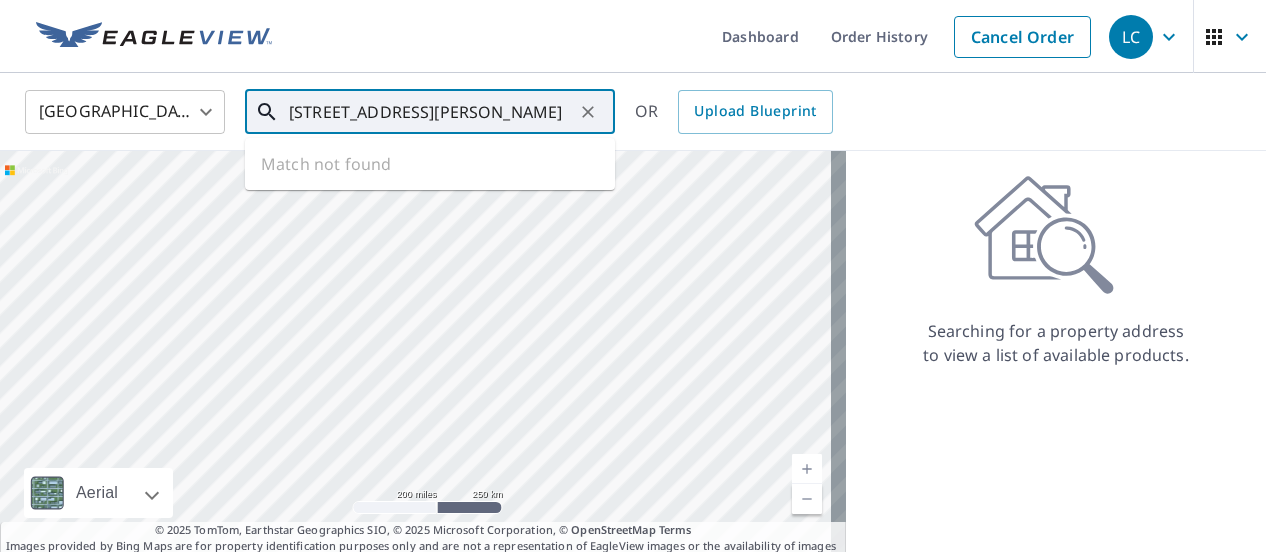 type on "[STREET_ADDRESS][PERSON_NAME]" 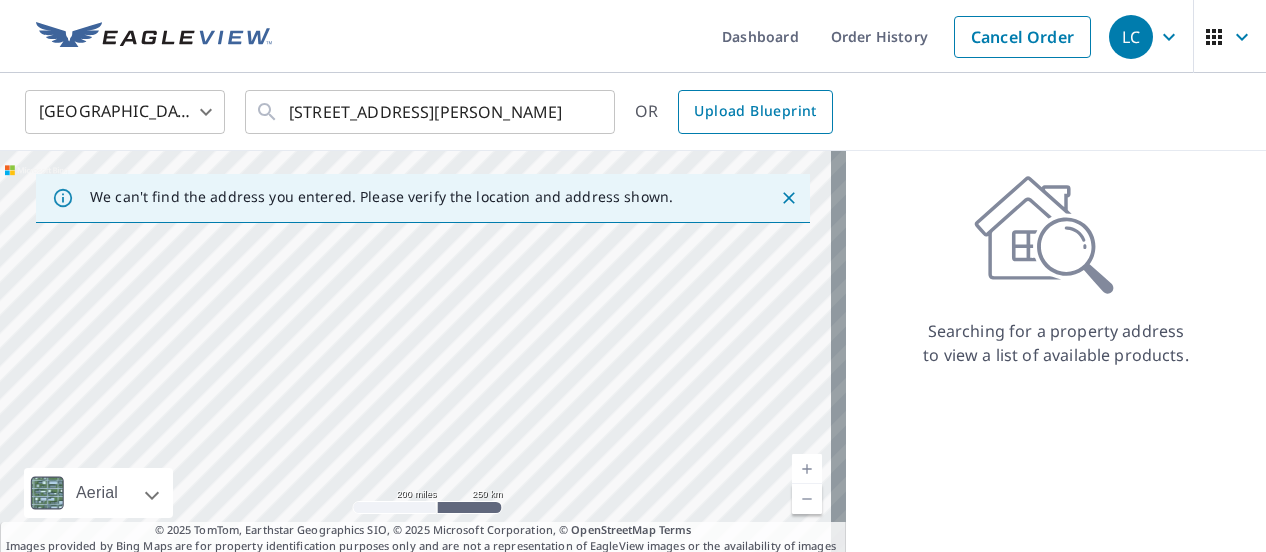 click on "Upload Blueprint" at bounding box center (755, 111) 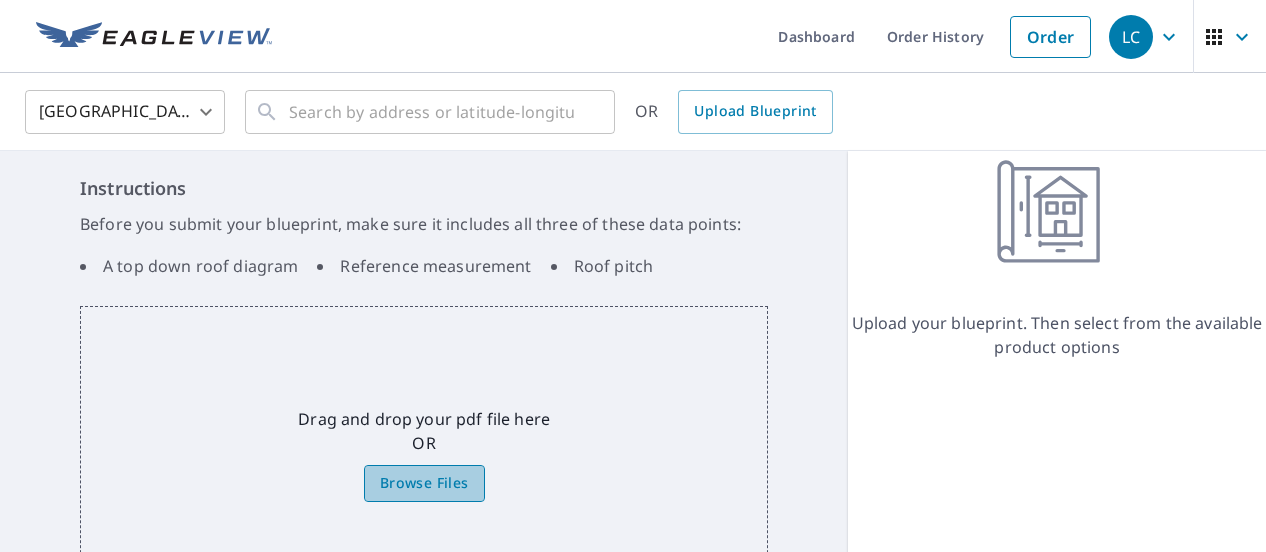 click on "Browse Files" at bounding box center [424, 483] 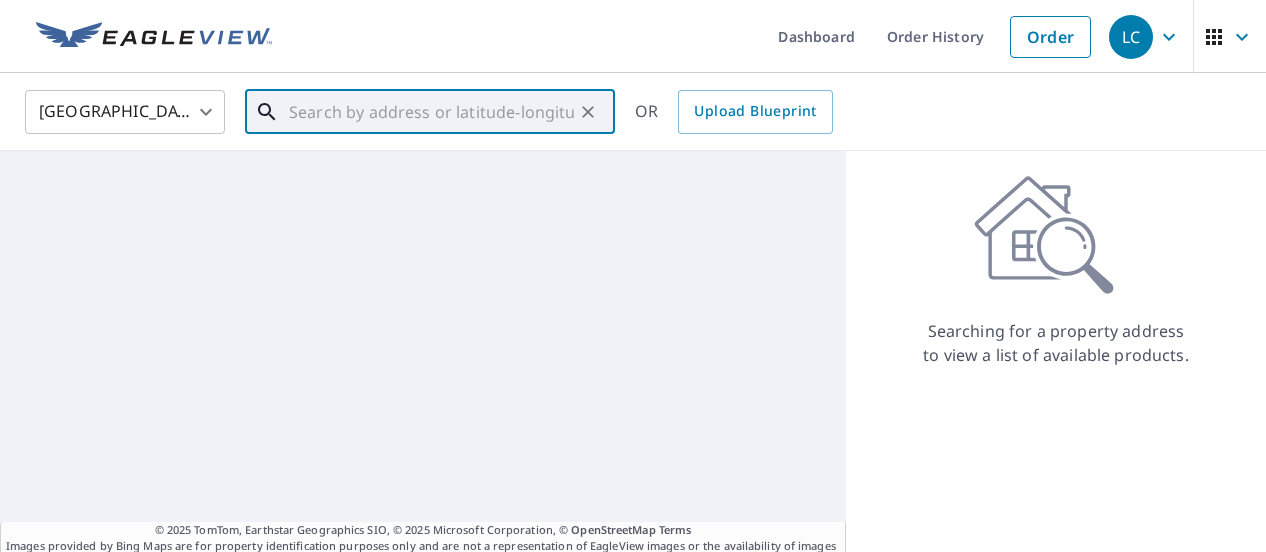 click at bounding box center (431, 112) 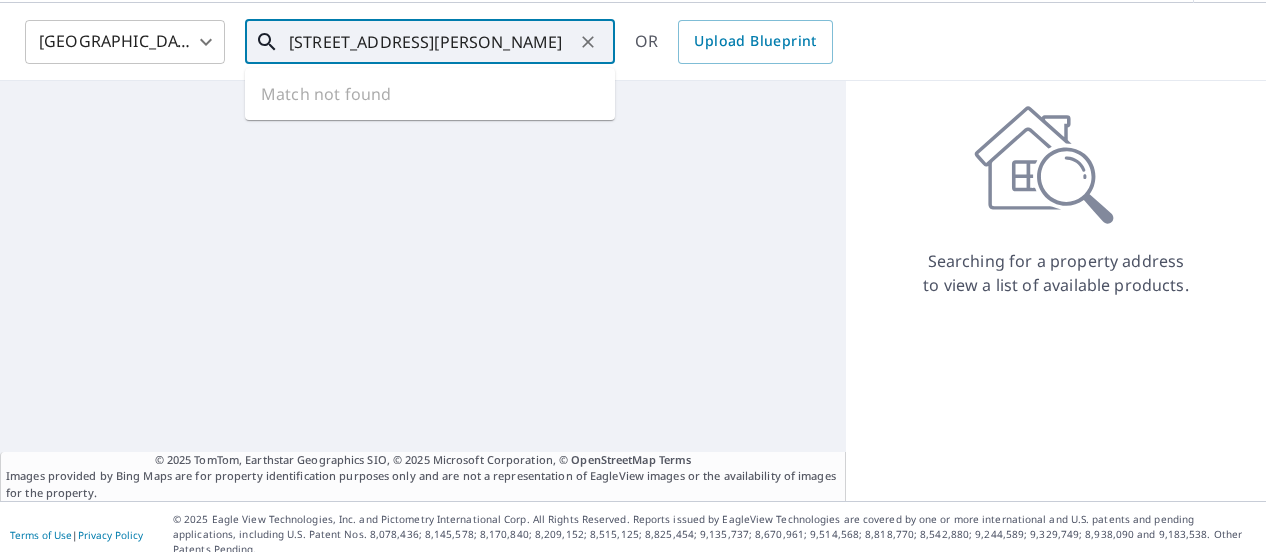 type on "[STREET_ADDRESS][PERSON_NAME]" 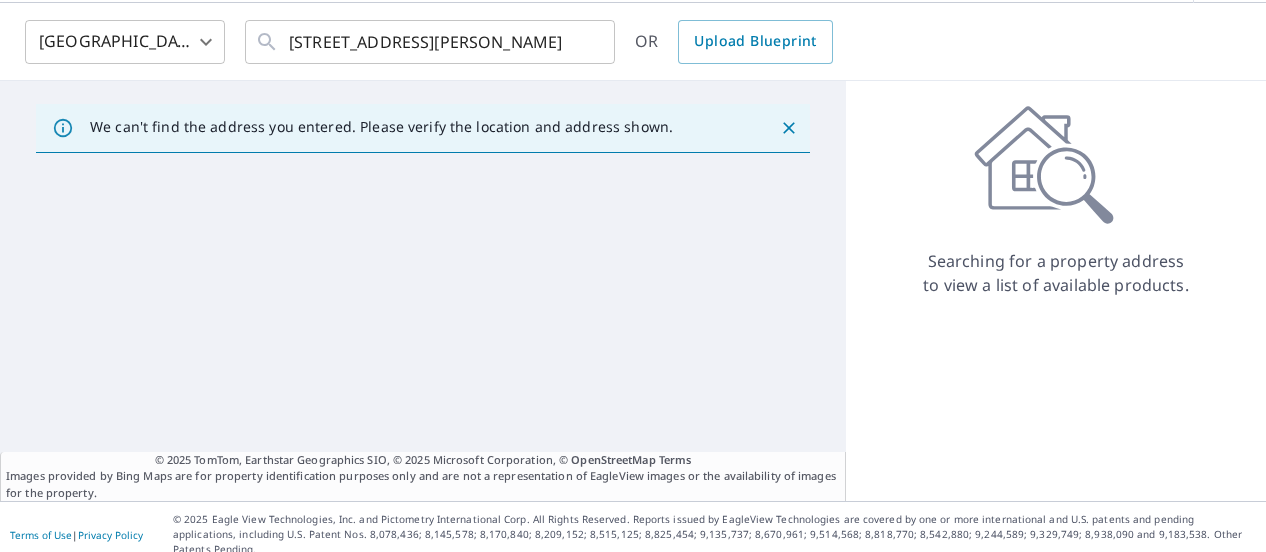 click on "We can't find the address you entered. Please verify the location and address shown." 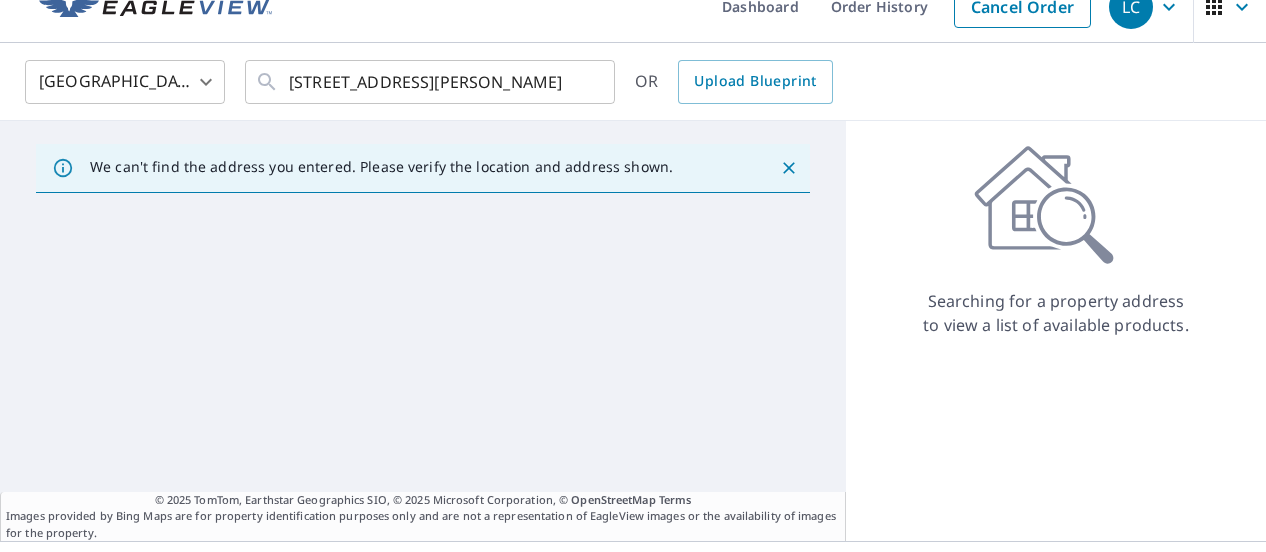 scroll, scrollTop: 0, scrollLeft: 0, axis: both 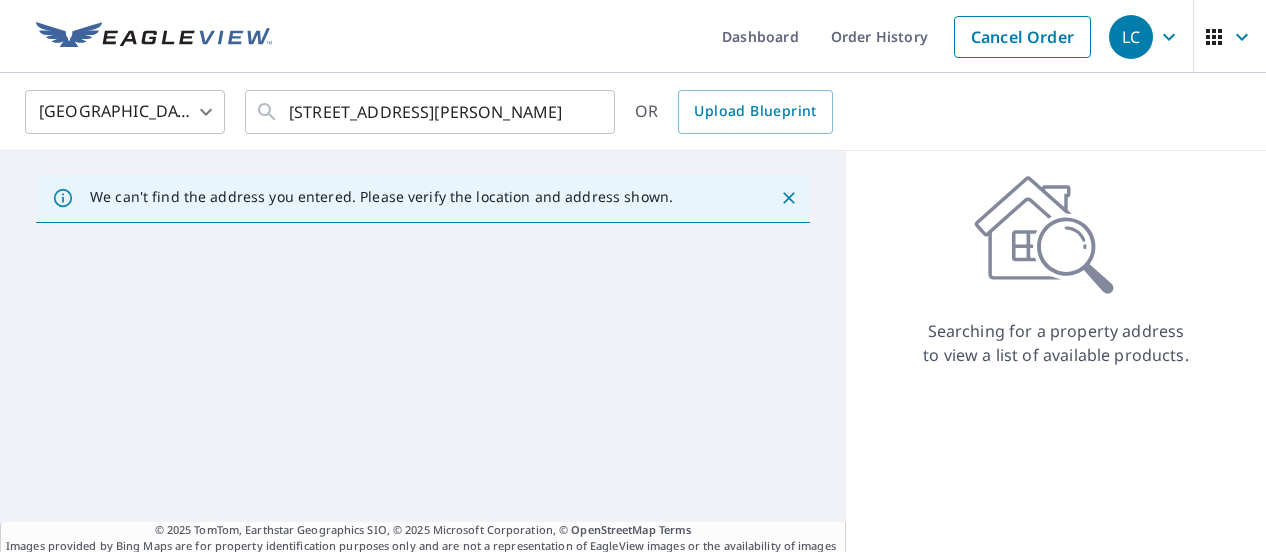 click 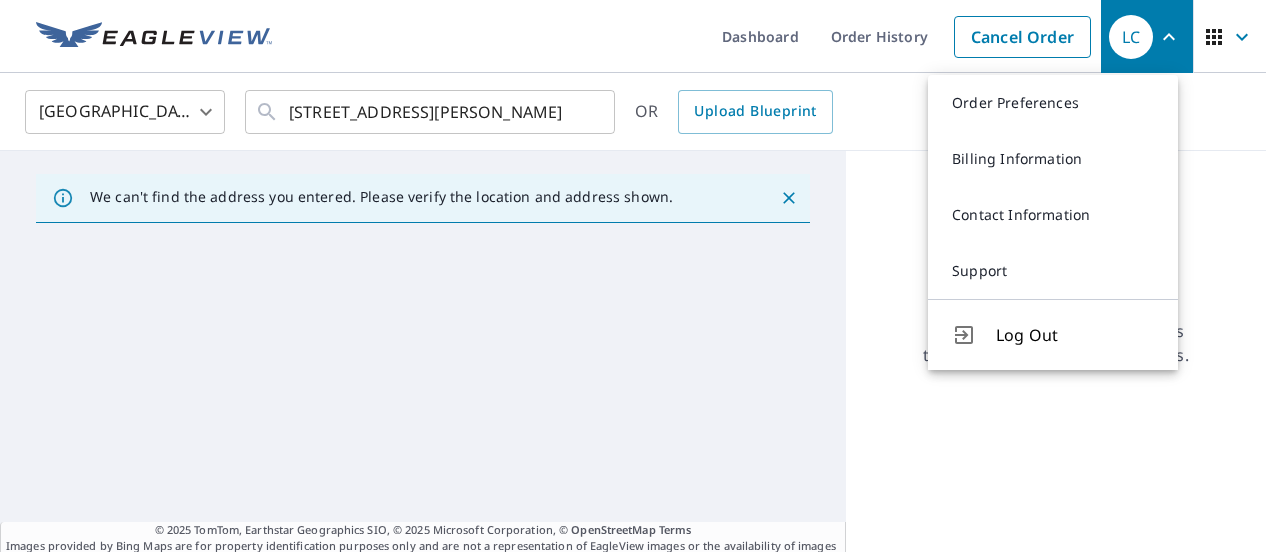 click 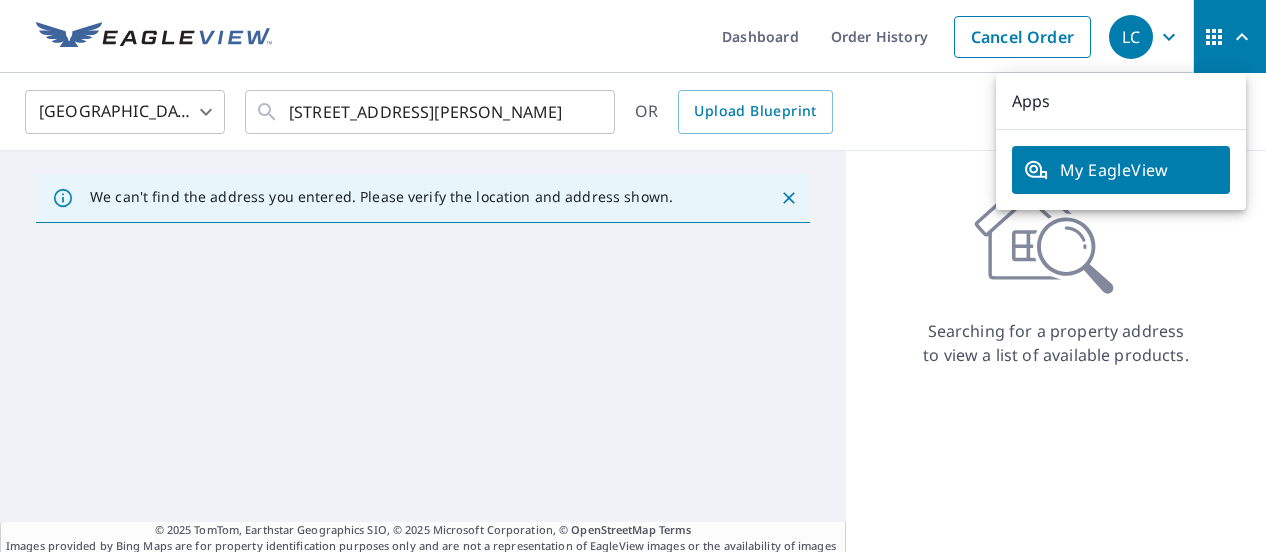 click on "United States [GEOGRAPHIC_DATA] ​ [STREET_ADDRESS][PERSON_NAME] ​ OR Upload Blueprint" at bounding box center [633, 112] 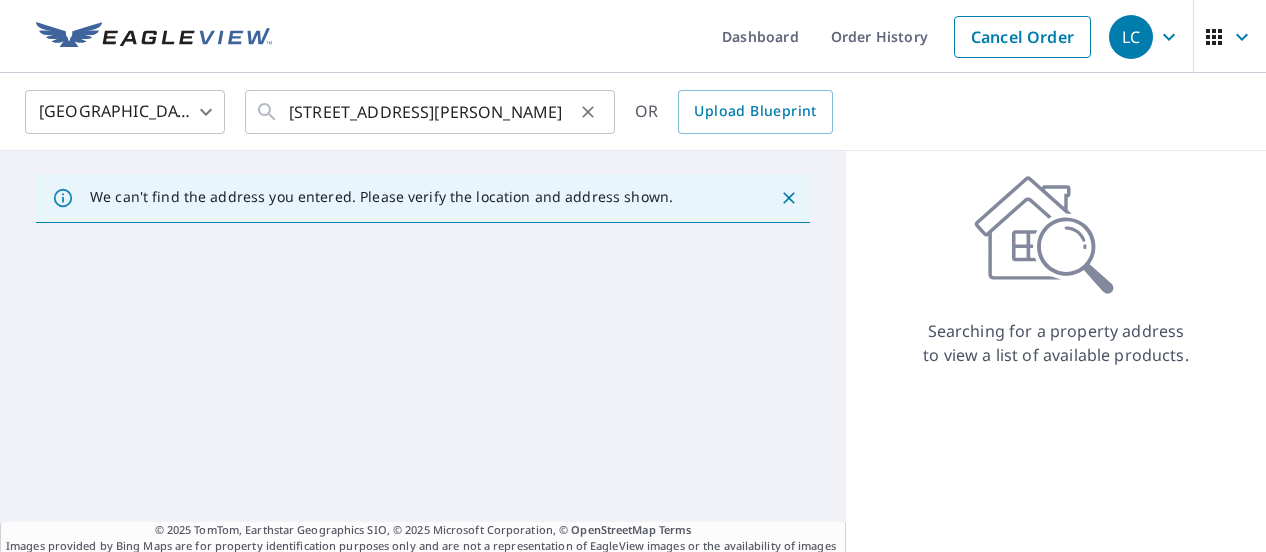 click 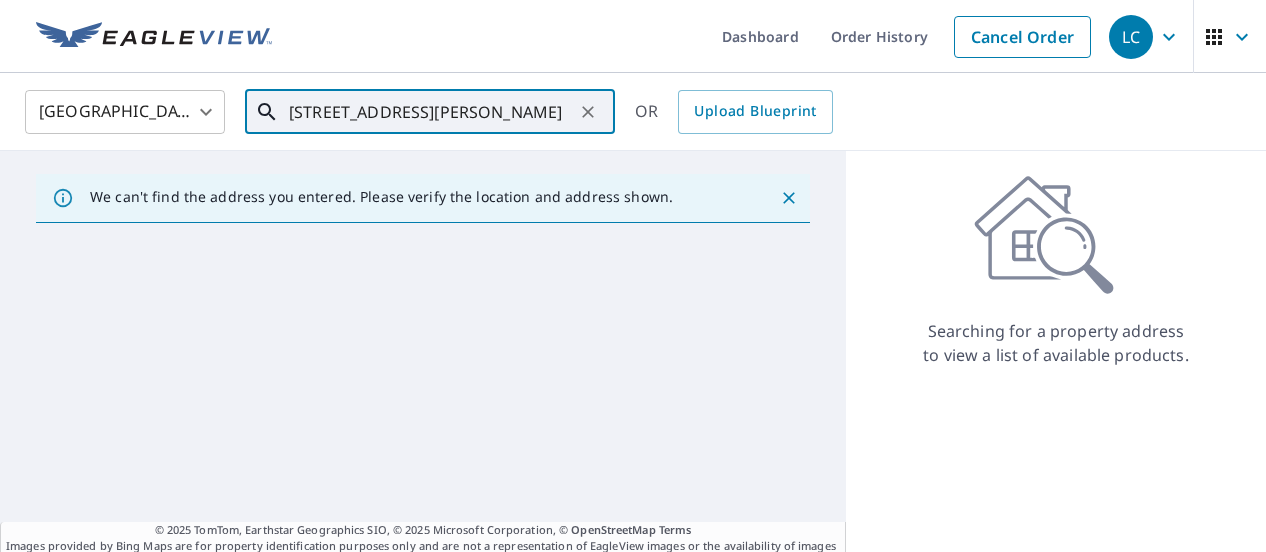 click 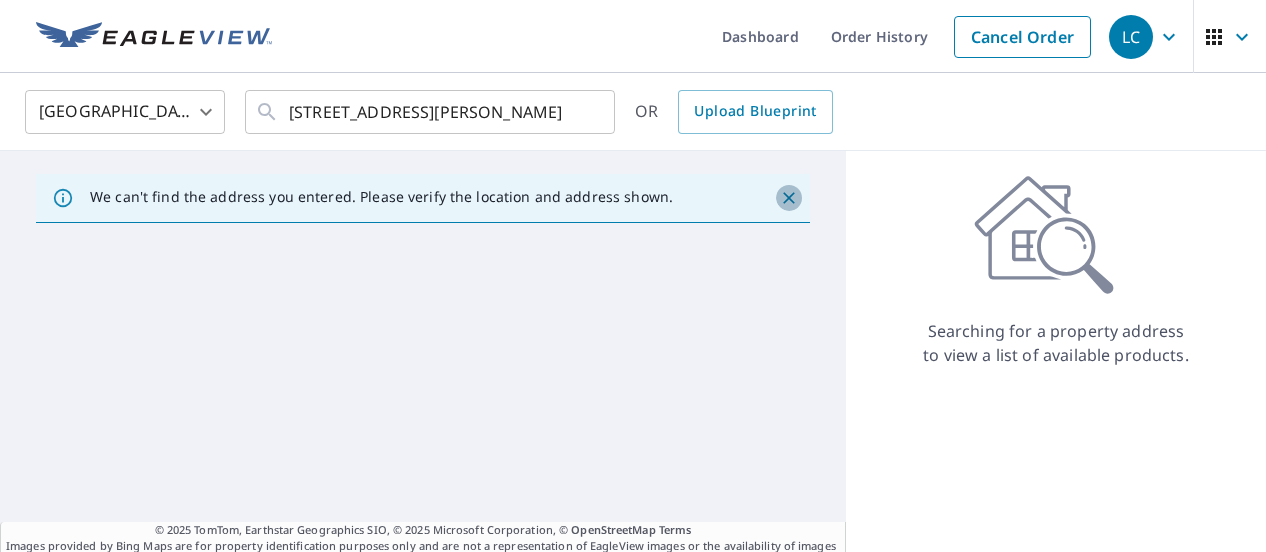 click 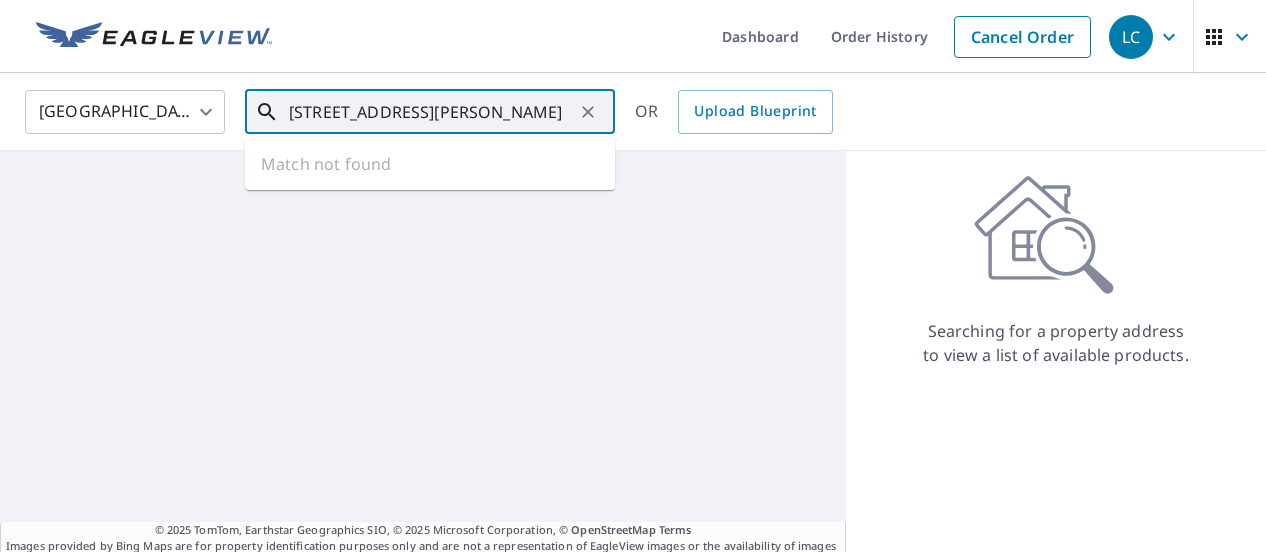 click on "[STREET_ADDRESS][PERSON_NAME]" at bounding box center [431, 112] 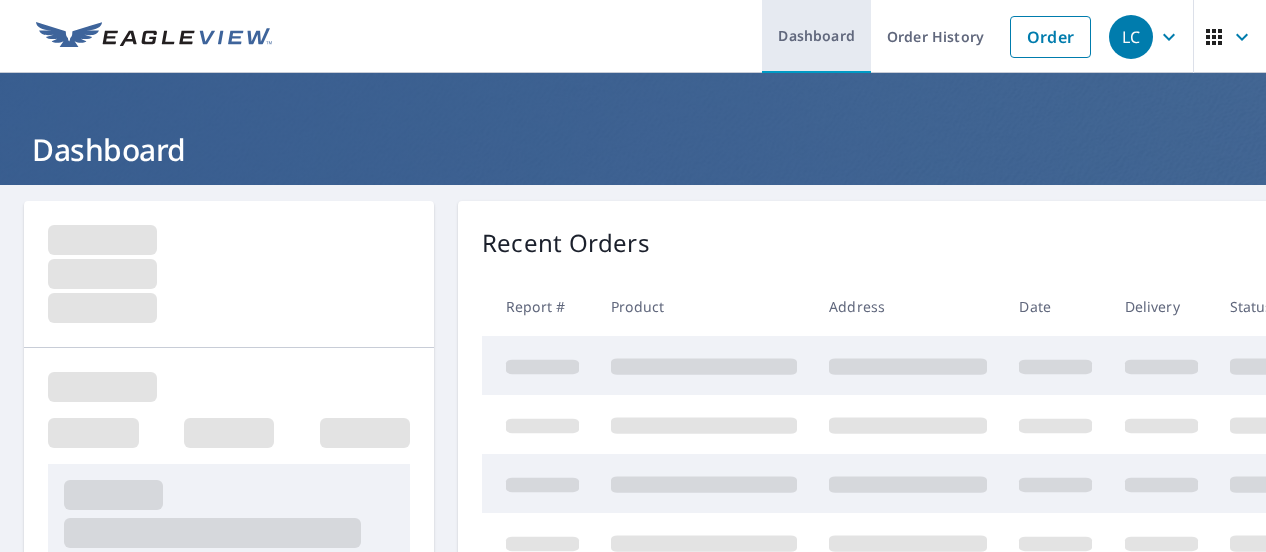 scroll, scrollTop: 0, scrollLeft: 0, axis: both 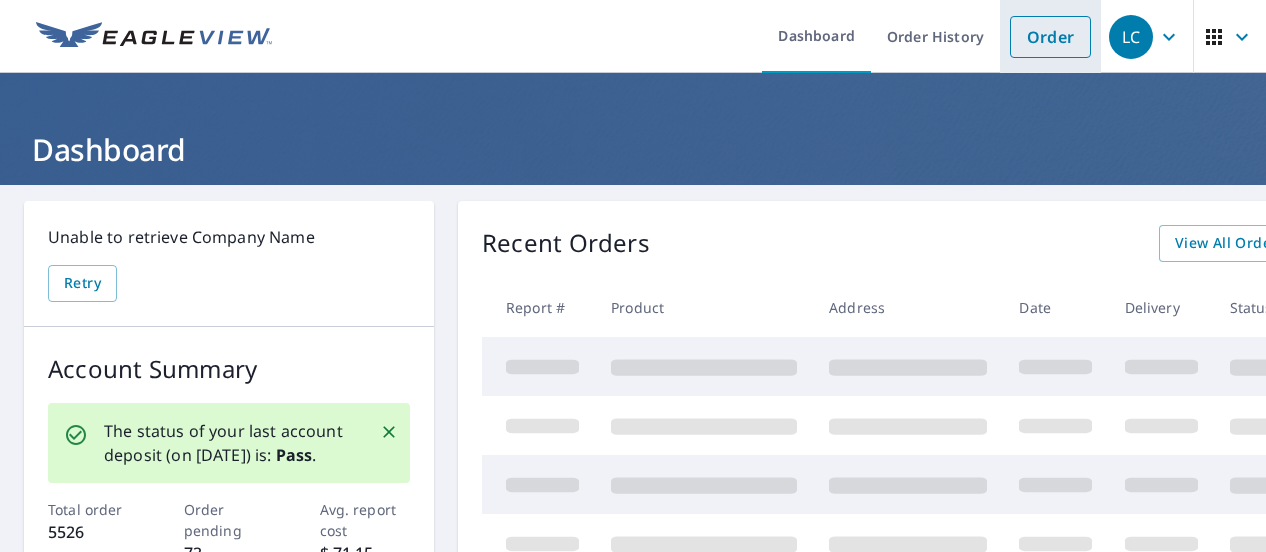 click on "Order" at bounding box center (1050, 37) 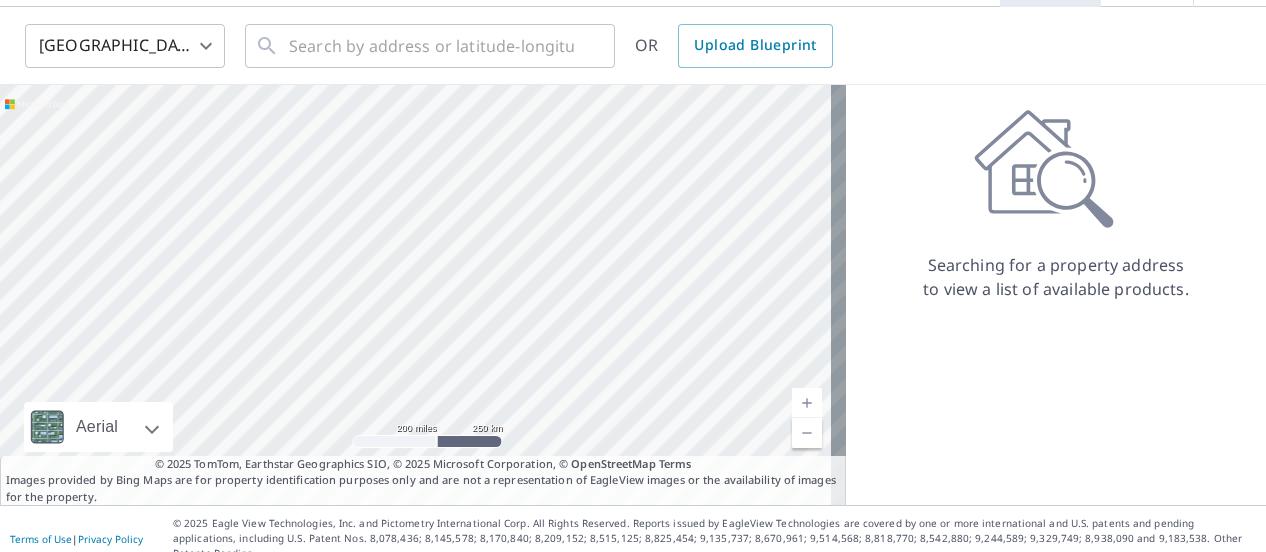 scroll, scrollTop: 70, scrollLeft: 0, axis: vertical 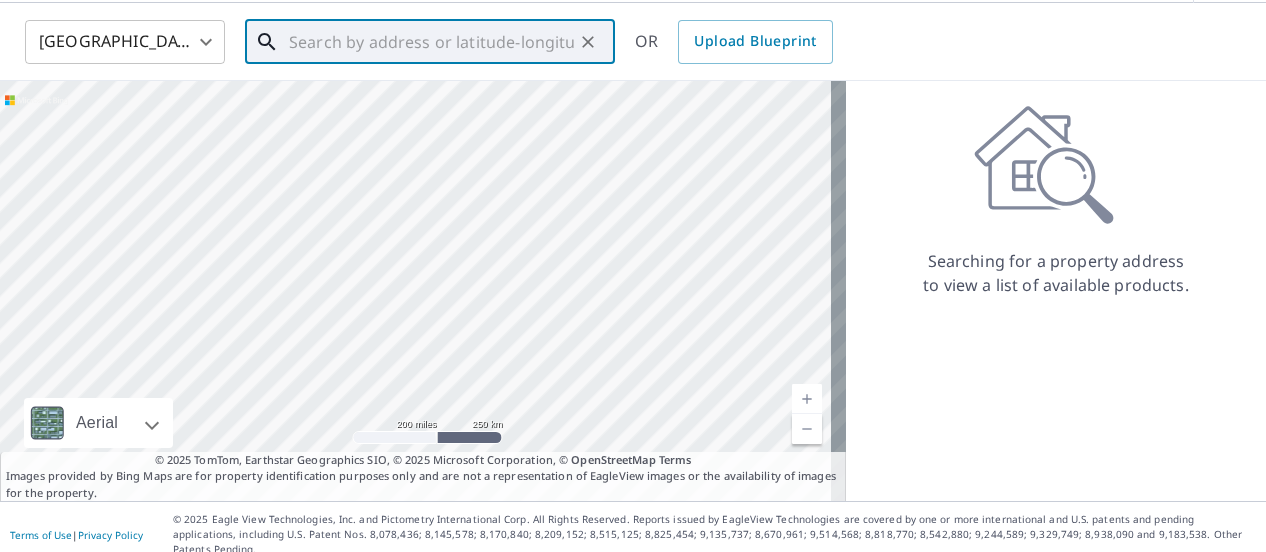 click at bounding box center [431, 42] 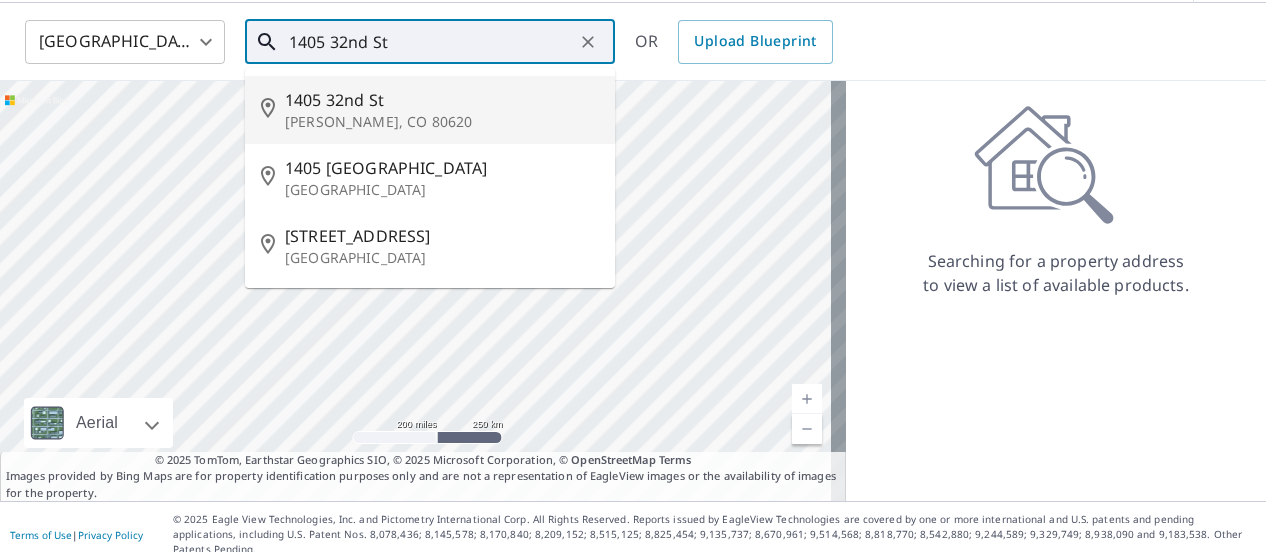 click on "1405 32nd St" at bounding box center (442, 100) 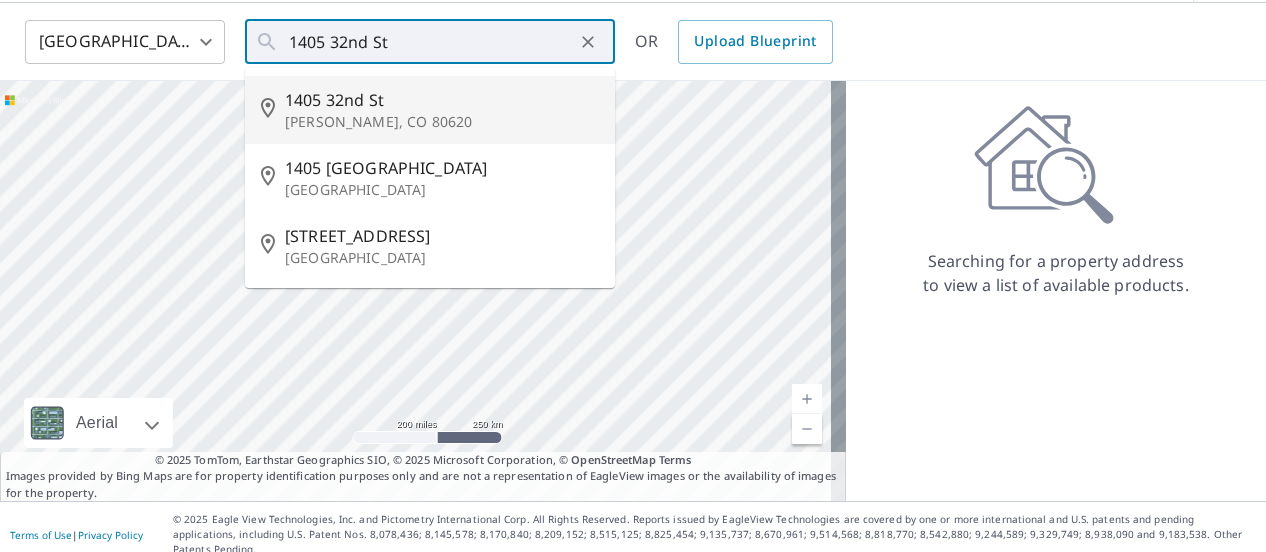 type on "1405 32nd St Evans, CO 80620" 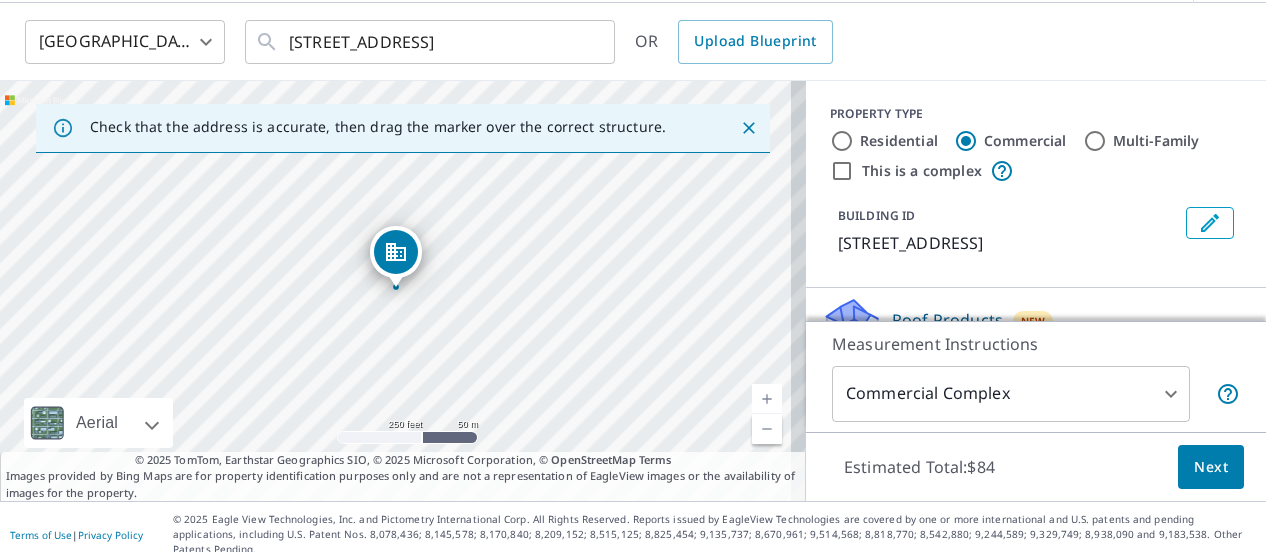 click at bounding box center [767, 399] 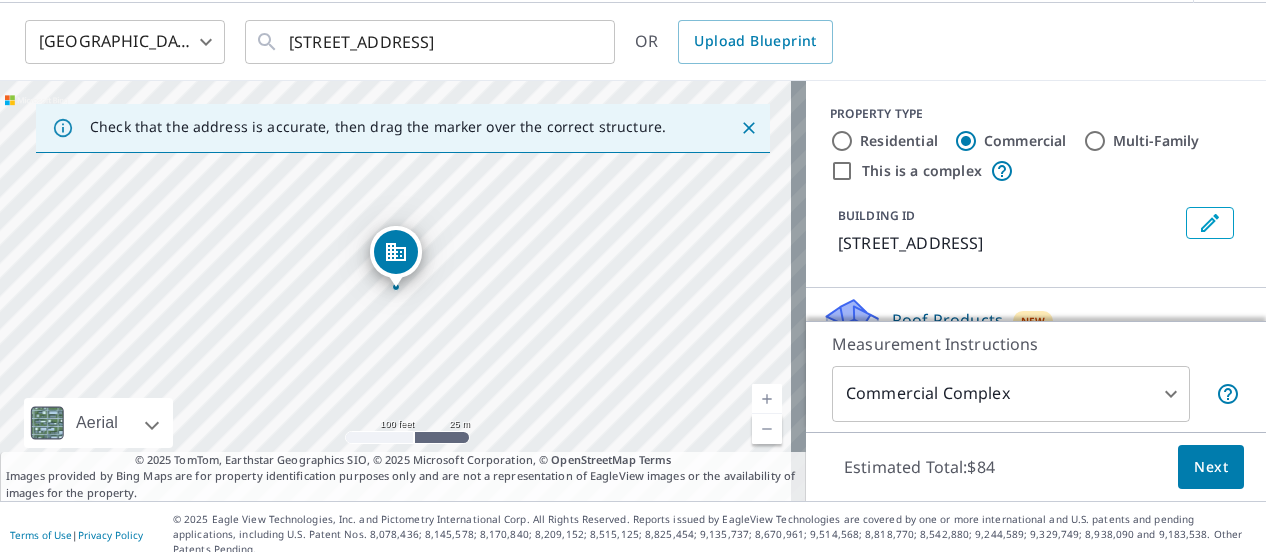 click at bounding box center [767, 399] 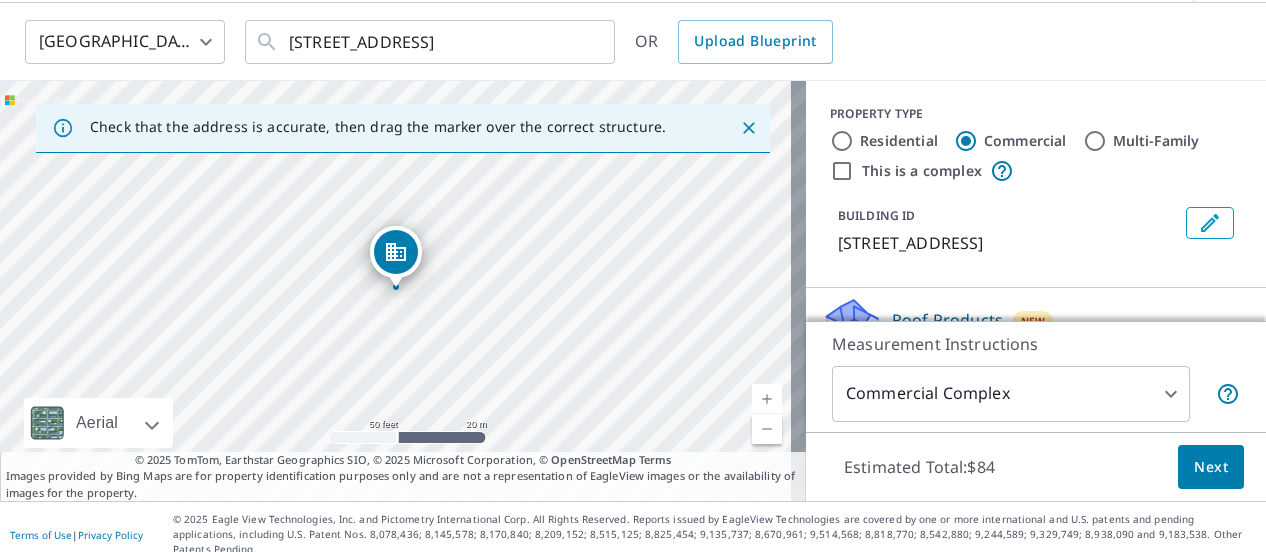 click at bounding box center (767, 399) 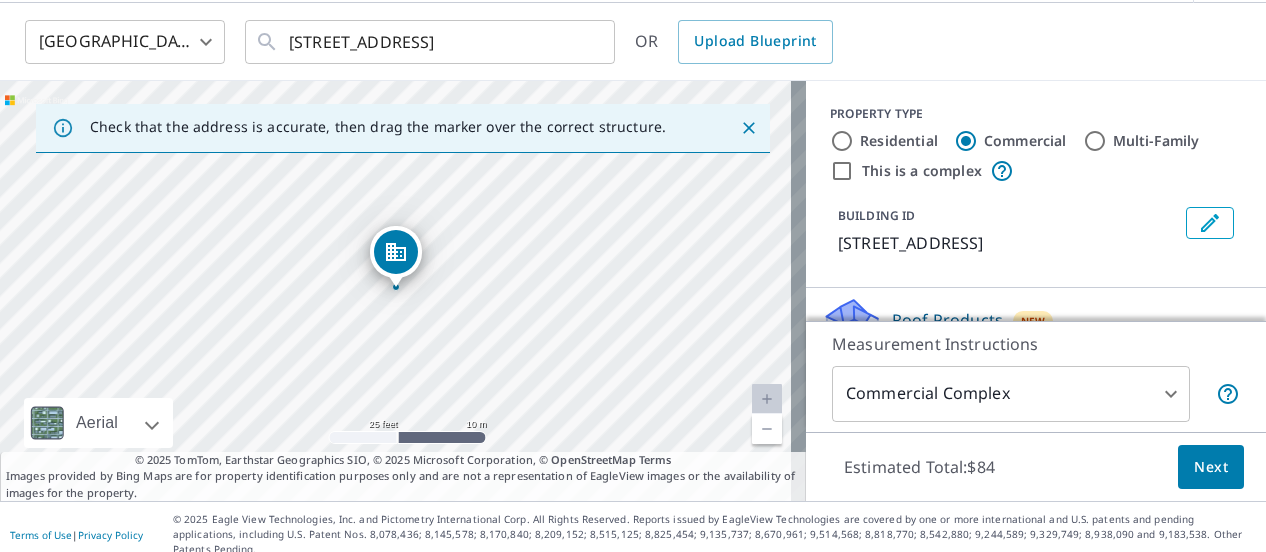 click at bounding box center [767, 429] 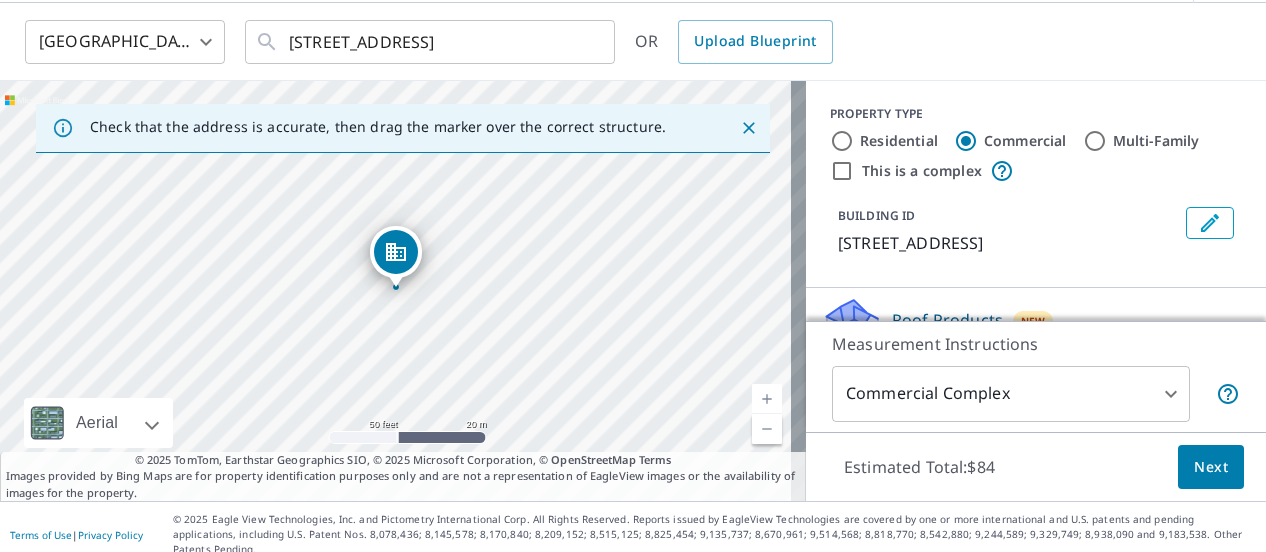 click at bounding box center (767, 429) 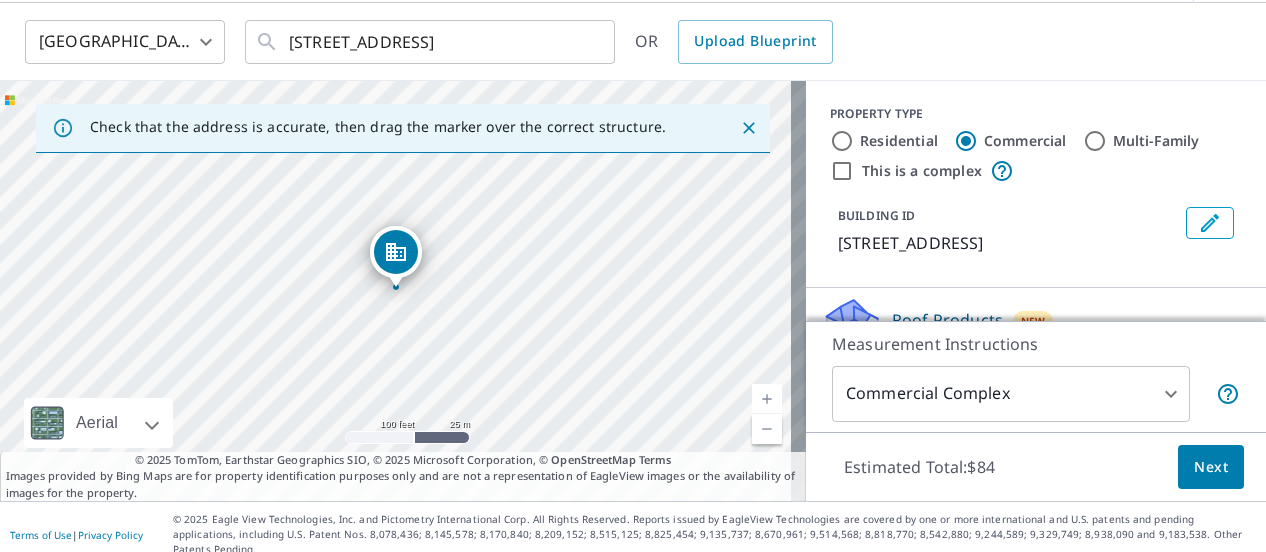 click on "This is a complex" at bounding box center [842, 171] 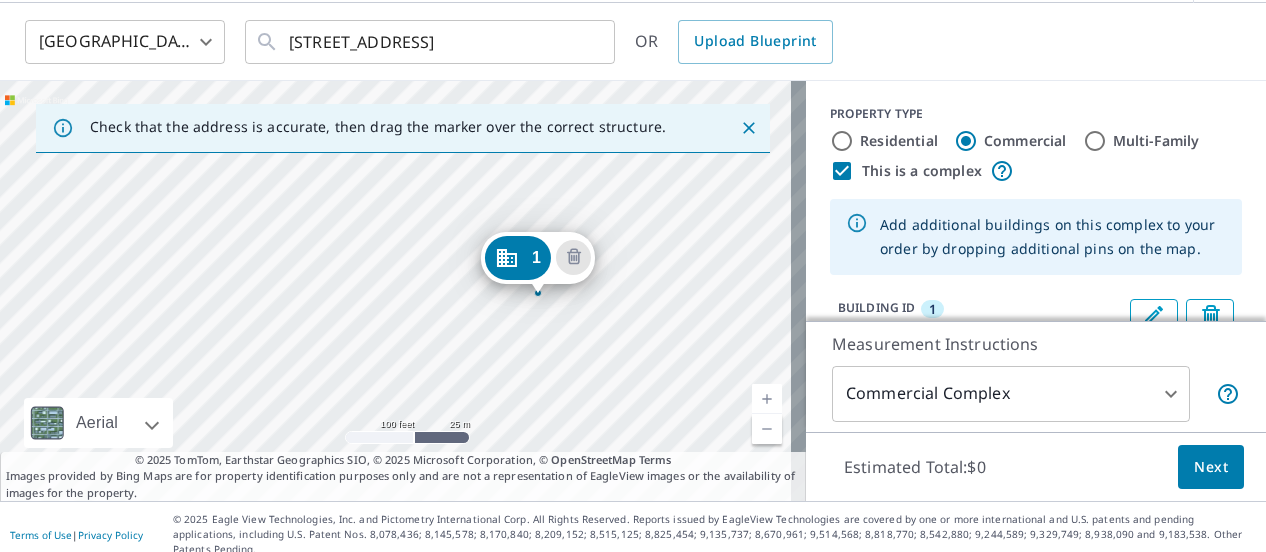drag, startPoint x: 380, startPoint y: 249, endPoint x: 522, endPoint y: 263, distance: 142.68848 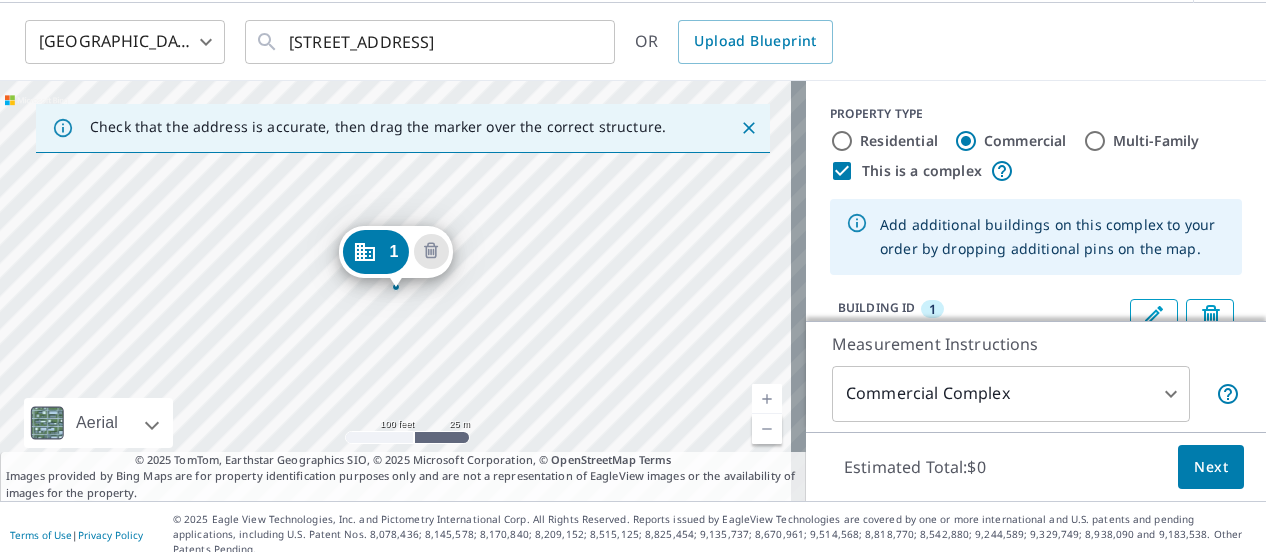 click on "1 1243 32nd St Evans, CO 80620" at bounding box center [403, 291] 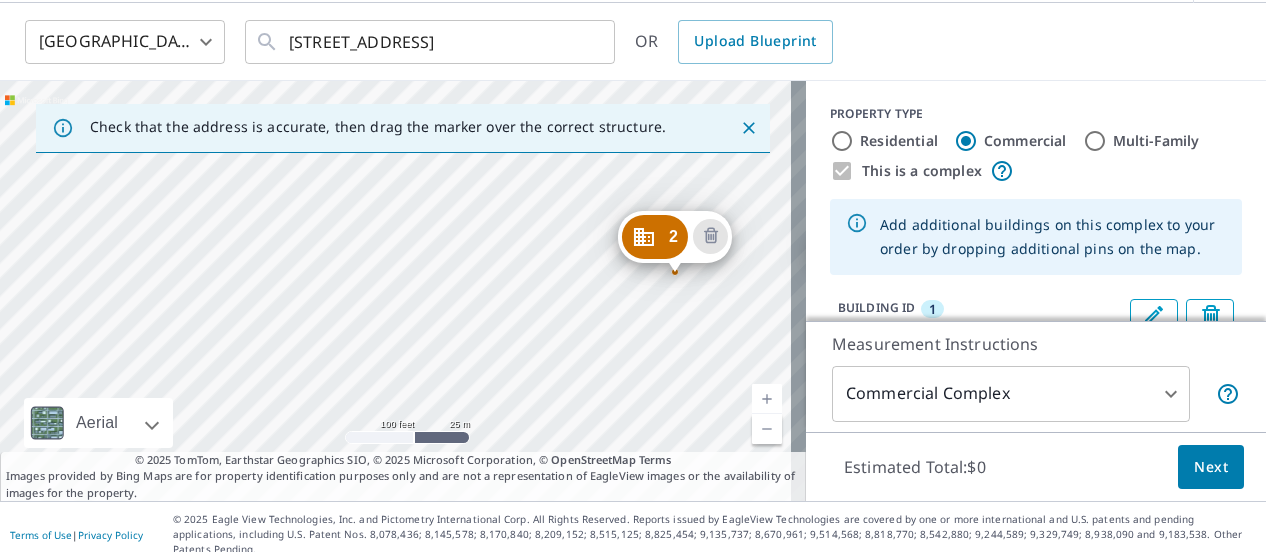 drag, startPoint x: 318, startPoint y: 325, endPoint x: 791, endPoint y: 321, distance: 473.0169 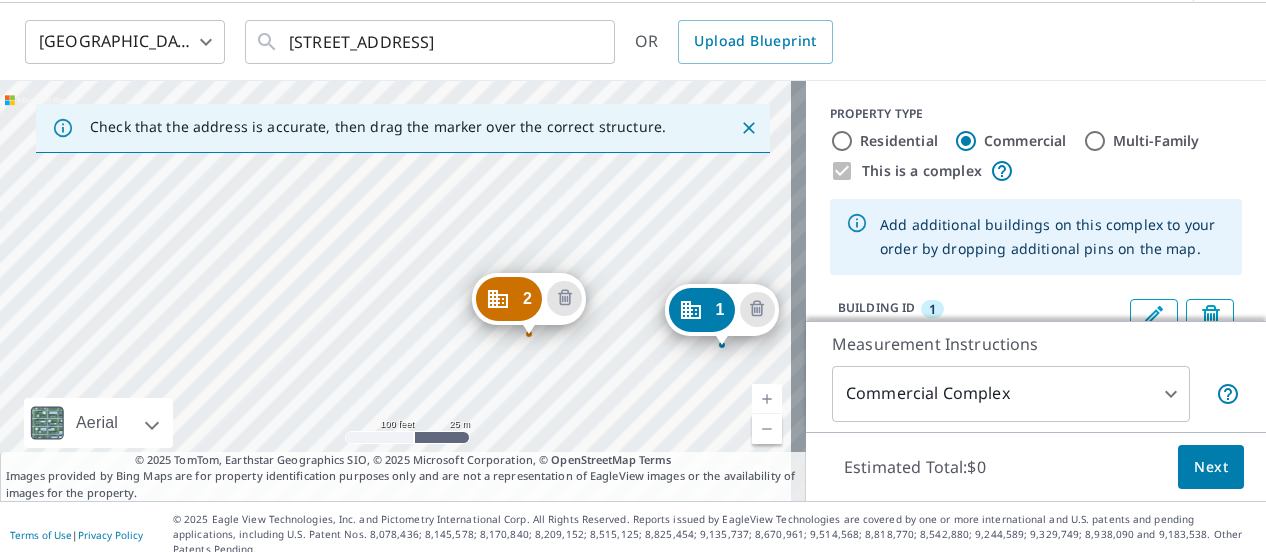 click on "2 1405 32nd St Evans, CO 80620 1 1243 32nd St Evans, CO 80620" at bounding box center (403, 291) 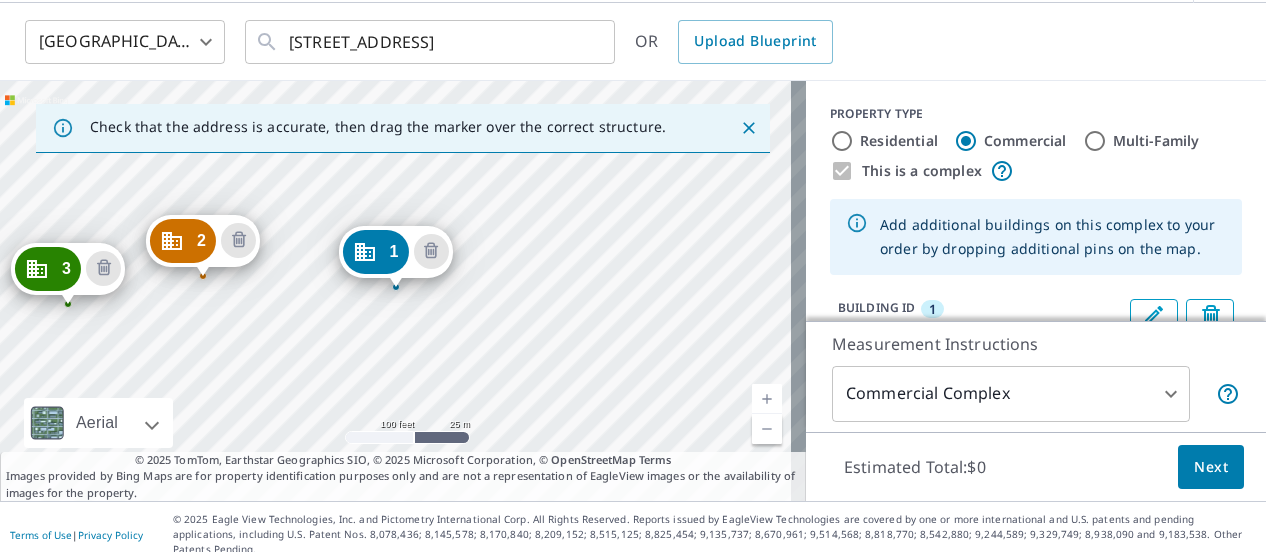 drag, startPoint x: 294, startPoint y: 282, endPoint x: 31, endPoint y: 254, distance: 264.4863 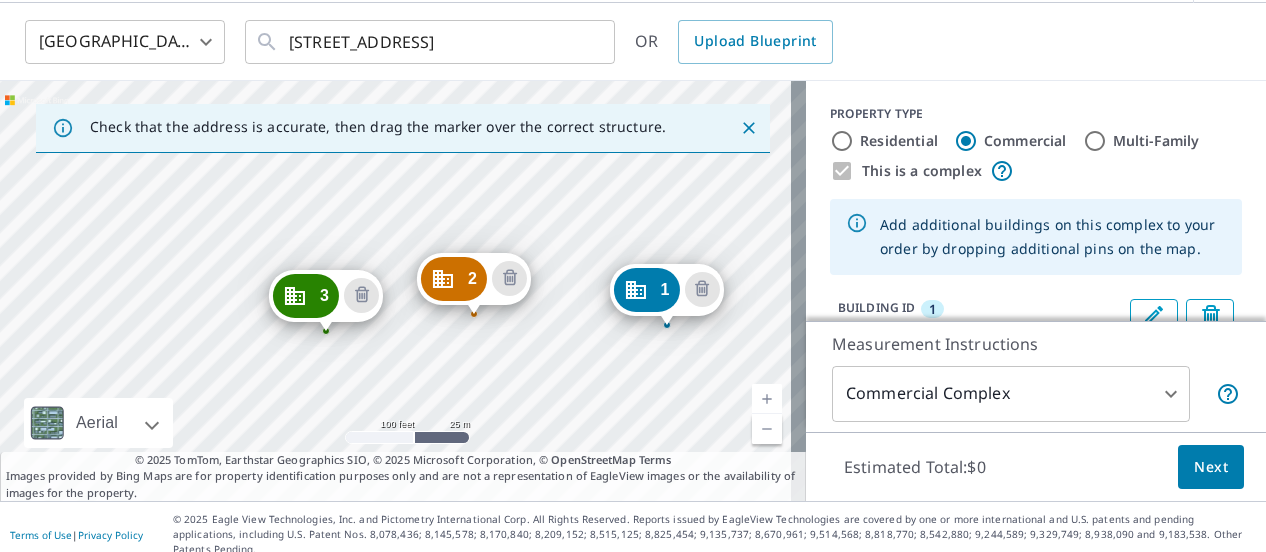 drag, startPoint x: 120, startPoint y: 310, endPoint x: 392, endPoint y: 349, distance: 274.78174 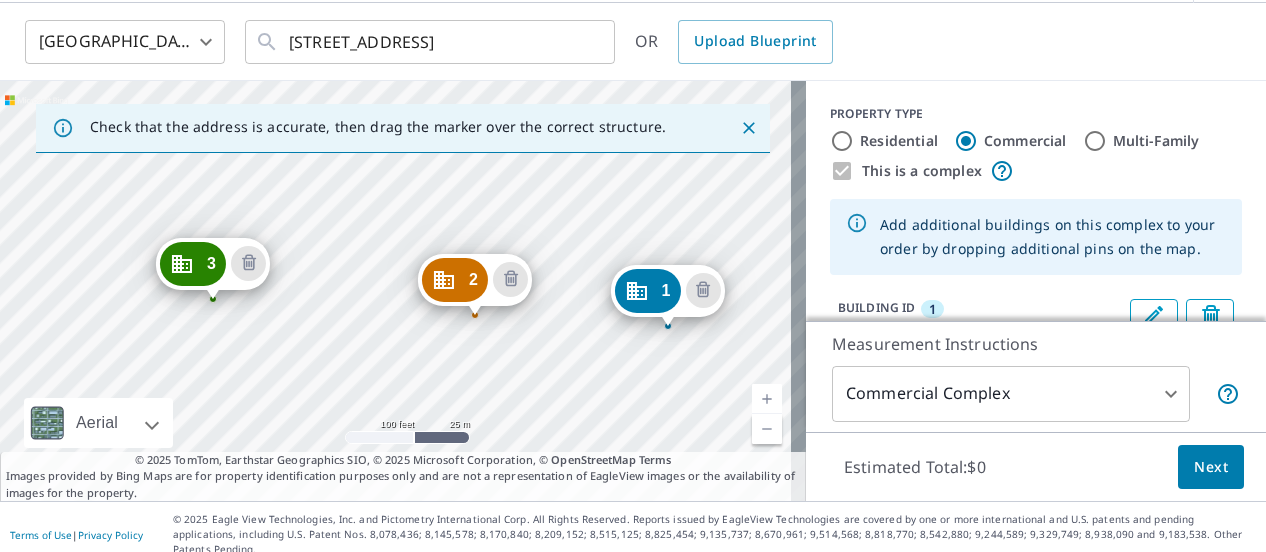 drag, startPoint x: 302, startPoint y: 295, endPoint x: 188, endPoint y: 261, distance: 118.96218 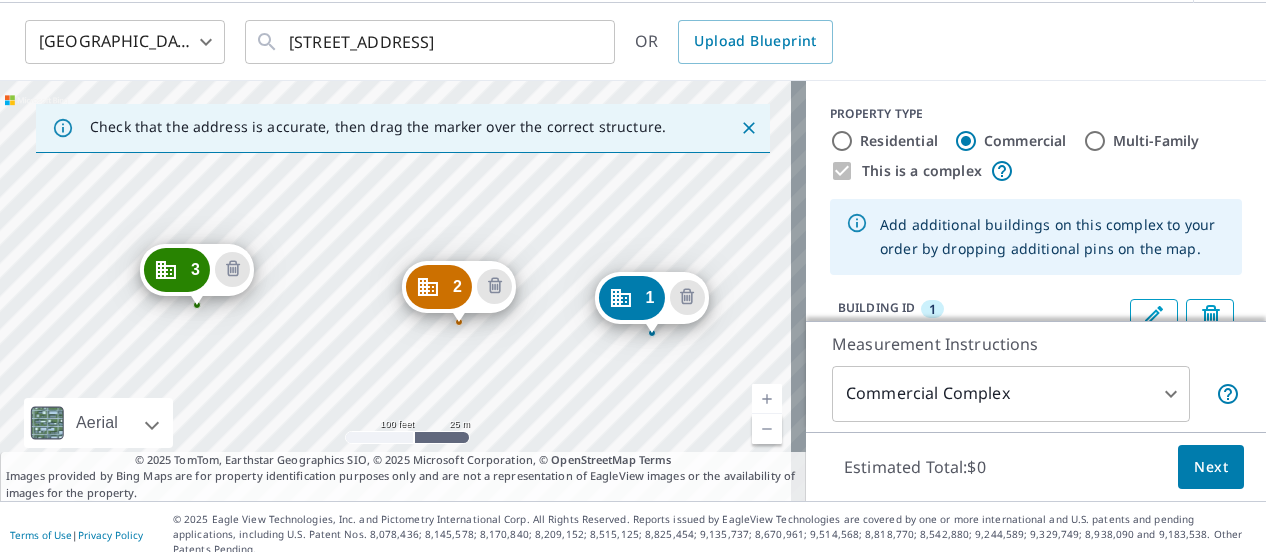 drag, startPoint x: 120, startPoint y: 299, endPoint x: 379, endPoint y: 346, distance: 263.22995 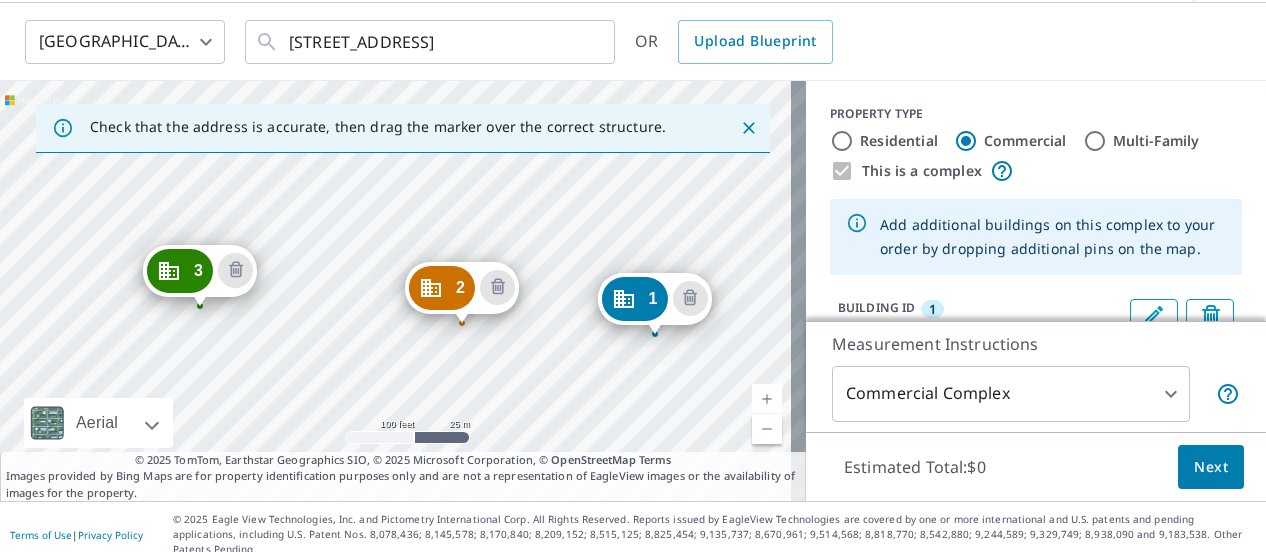 click on "2 1405 32nd St Evans, CO 80620 3 1413 Pleasant Acres Dr Evans, CO 80620 1 1243 32nd St Evans, CO 80620" at bounding box center (403, 291) 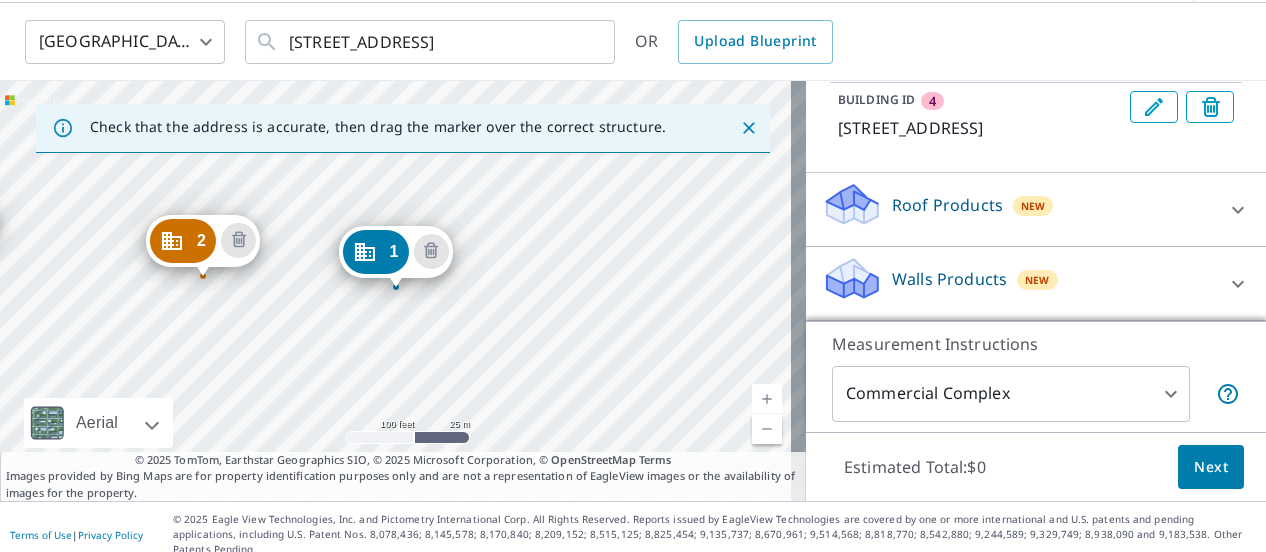 scroll, scrollTop: 428, scrollLeft: 0, axis: vertical 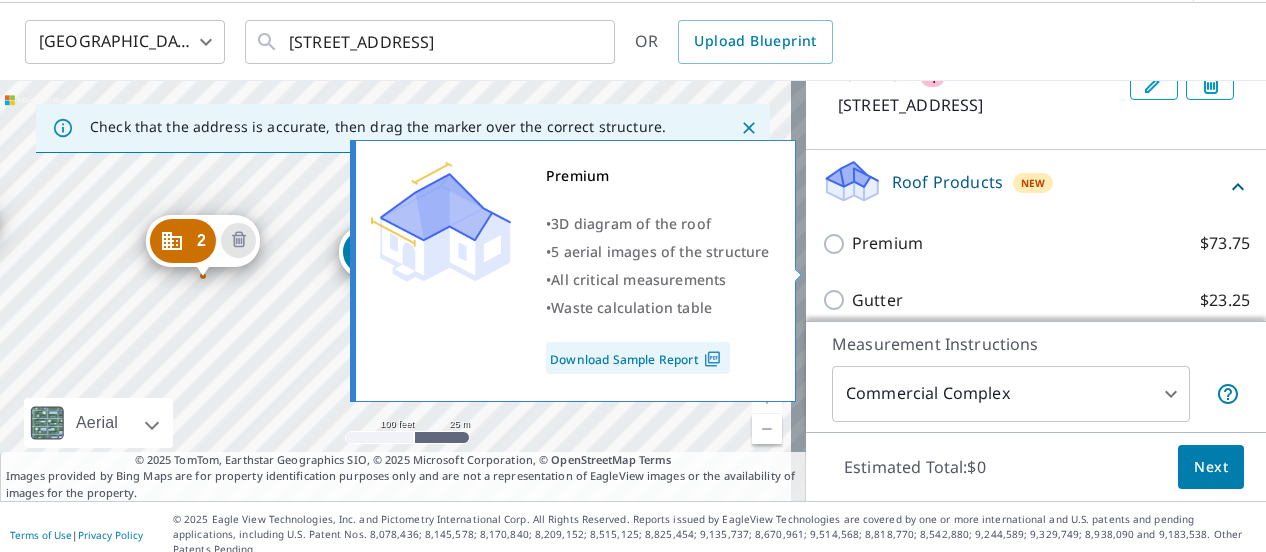 click on "Premium $73.75" at bounding box center (837, 244) 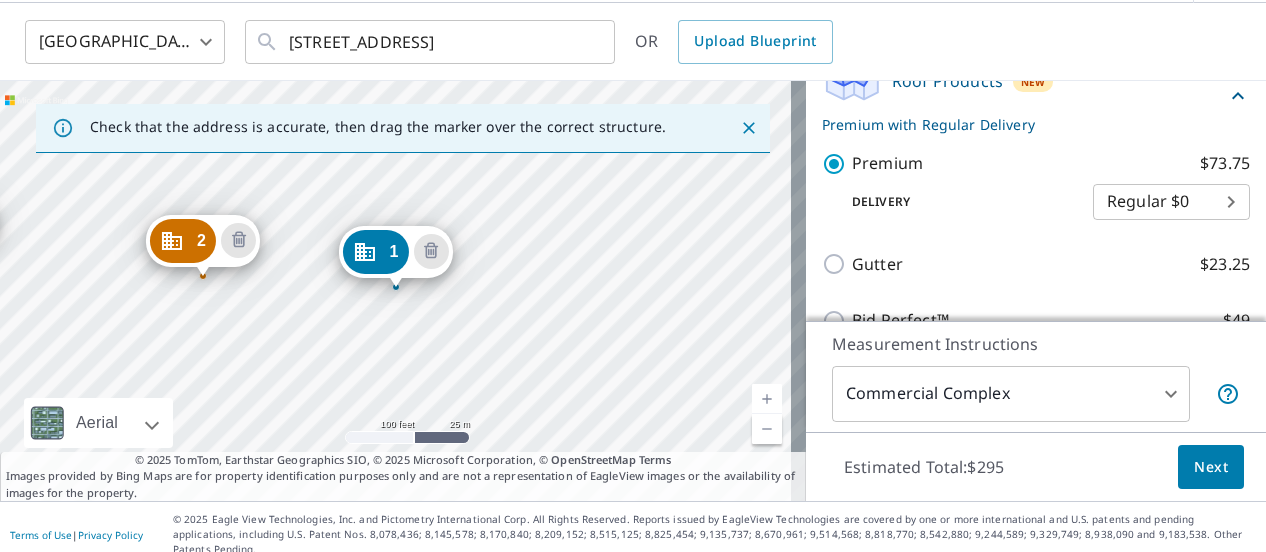 scroll, scrollTop: 548, scrollLeft: 0, axis: vertical 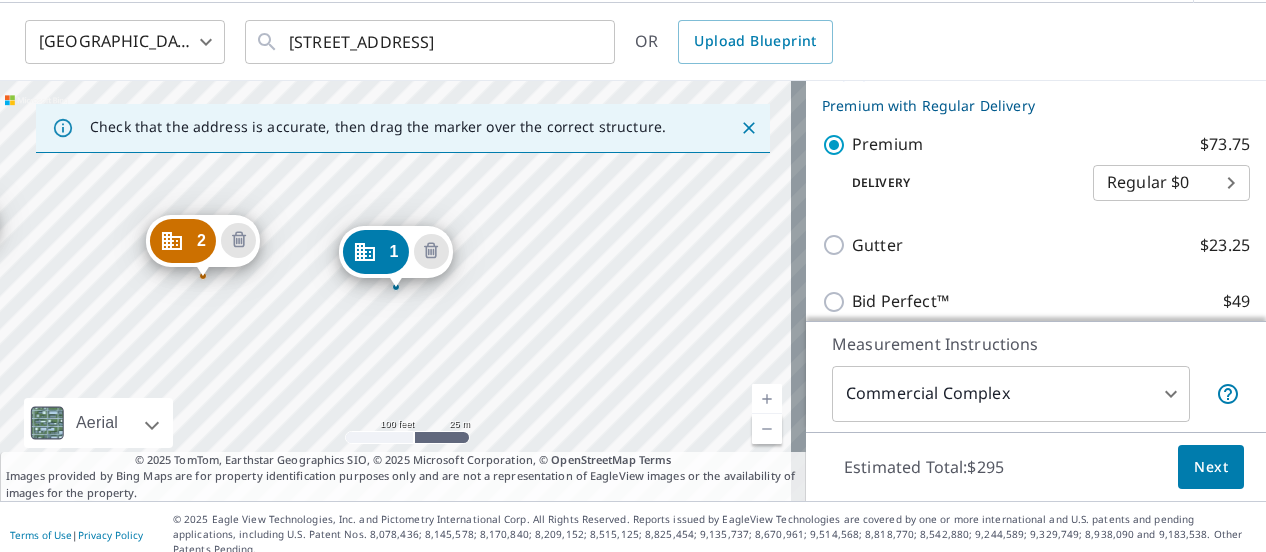 click on "LC LC
Dashboard Order History Cancel Order LC United States US ​ 1405 32nd St Evans, CO 80620 ​ OR Upload Blueprint Check that the address is accurate, then drag the marker over the correct structure. 2 1405 32nd St Evans, CO 80620 3 1413 Pleasant Acres Dr Evans, CO 80620 4 1515 32nd St Evans, CO 80620 1 1243 32nd St Evans, CO 80620 Aerial Road A standard road map Aerial A detailed look from above Labels Labels 100 feet 25 m © 2025 TomTom, © Vexcel Imaging, © 2025 Microsoft Corporation,  © OpenStreetMap Terms © 2025 TomTom, Earthstar Geographics SIO, © 2025 Microsoft Corporation, ©   OpenStreetMap   Terms Images provided by Bing Maps are for property identification purposes only and are not a representation of EagleView images or the availability of images for the property. PROPERTY TYPE Residential Commercial Multi-Family This is a complex Add additional buildings on this complex to your order by dropping additional pins on the map. BUILDING ID 1 1243 32nd St, Evans, CO, 80620 BUILDING ID 2" at bounding box center [633, 276] 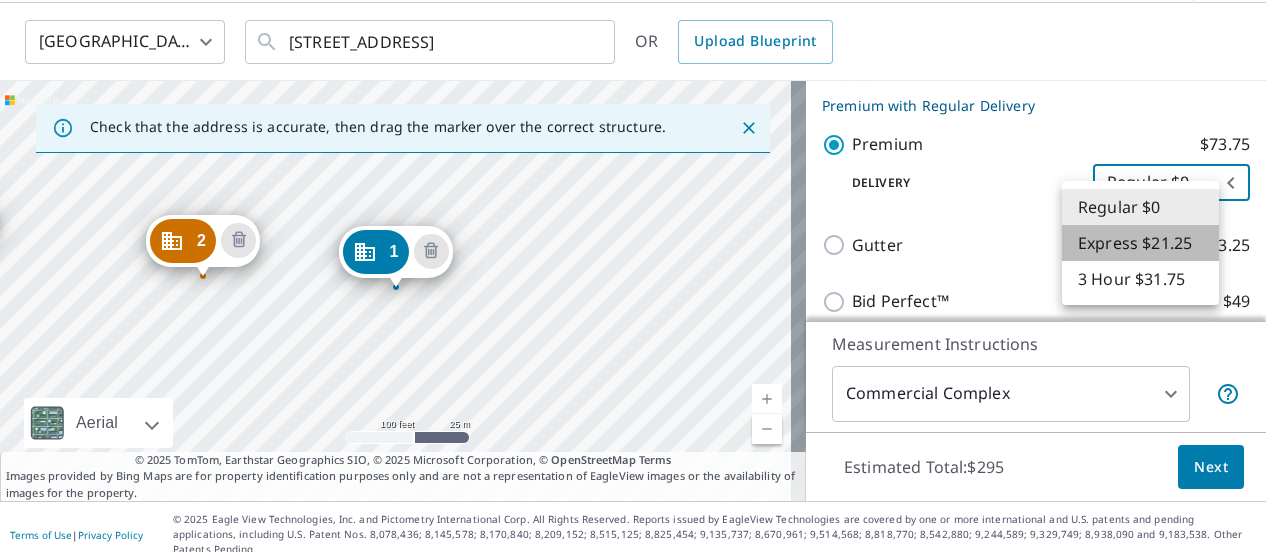 click on "Express $21.25" at bounding box center [1140, 243] 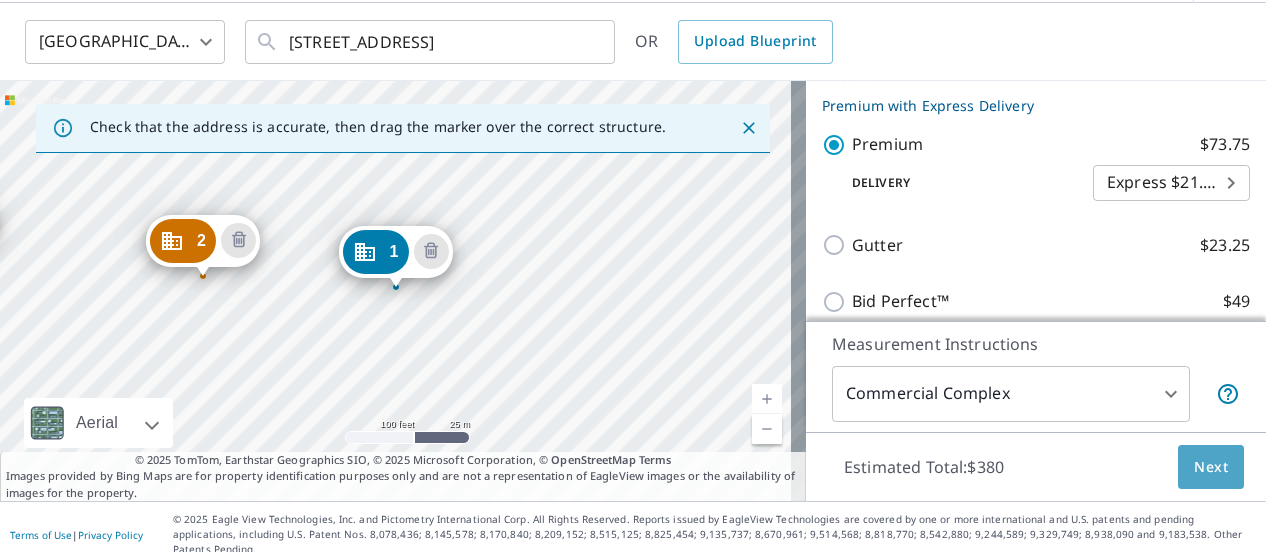 click on "Next" at bounding box center (1211, 467) 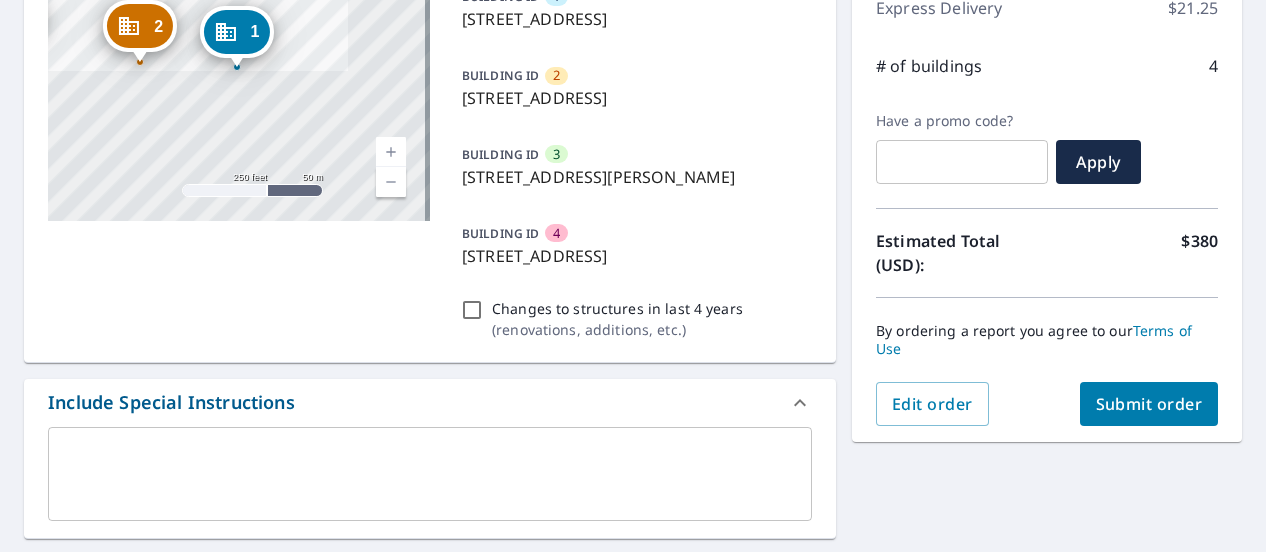 scroll, scrollTop: 416, scrollLeft: 0, axis: vertical 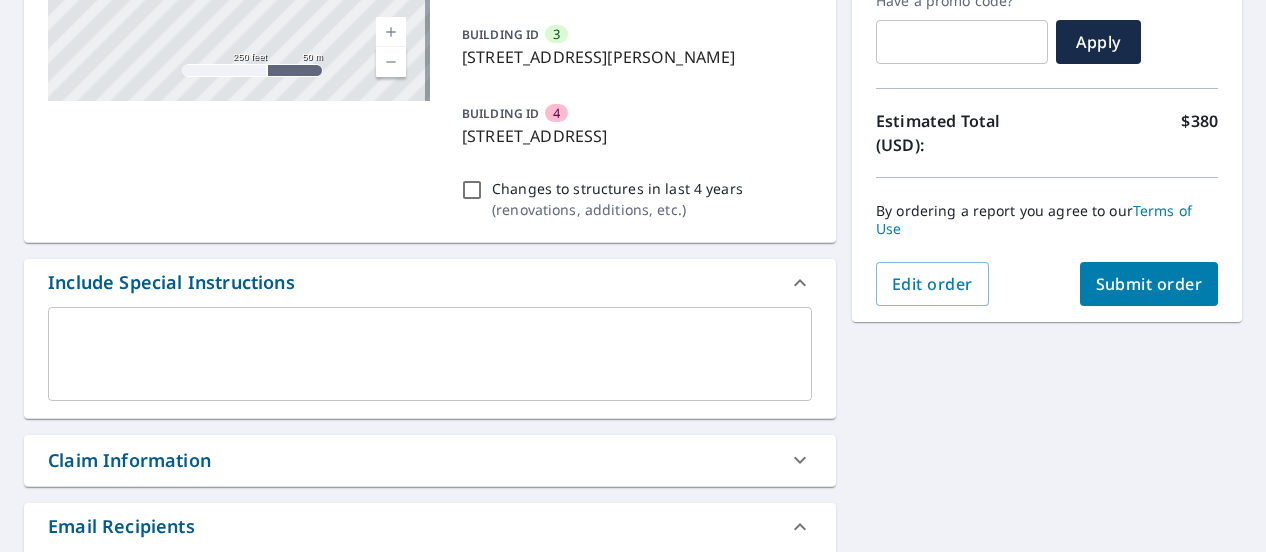 click on "Submit order" at bounding box center (1149, 284) 